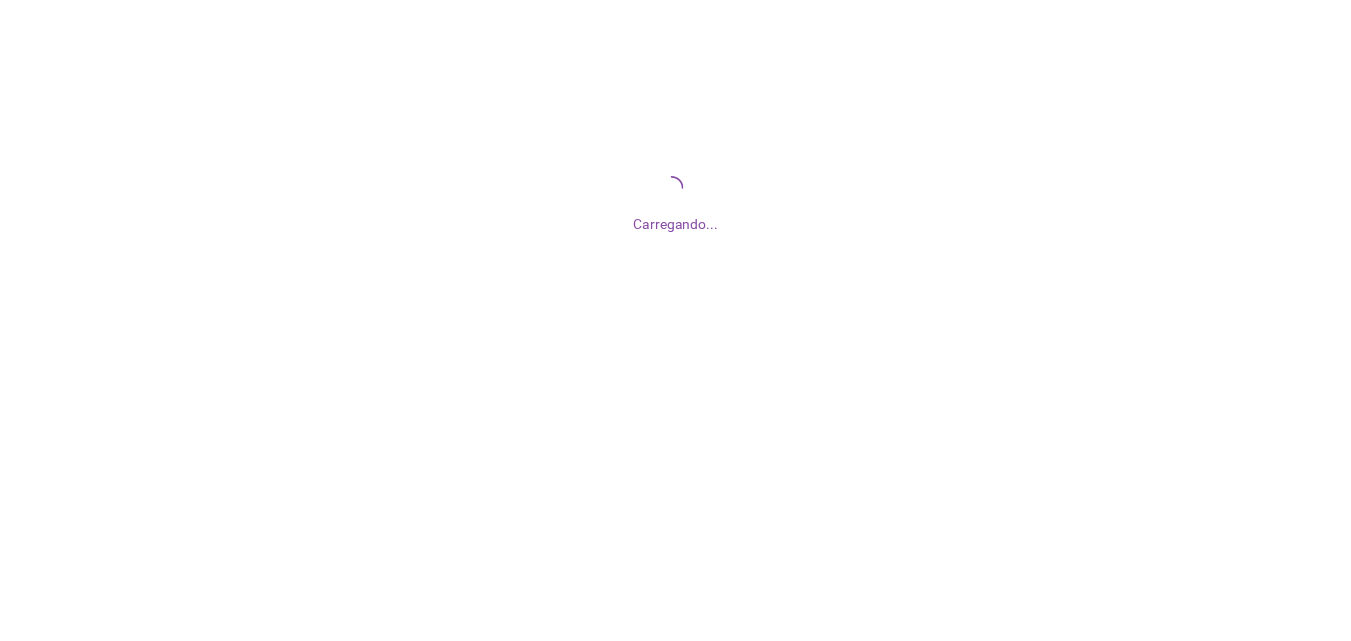 scroll, scrollTop: 0, scrollLeft: 0, axis: both 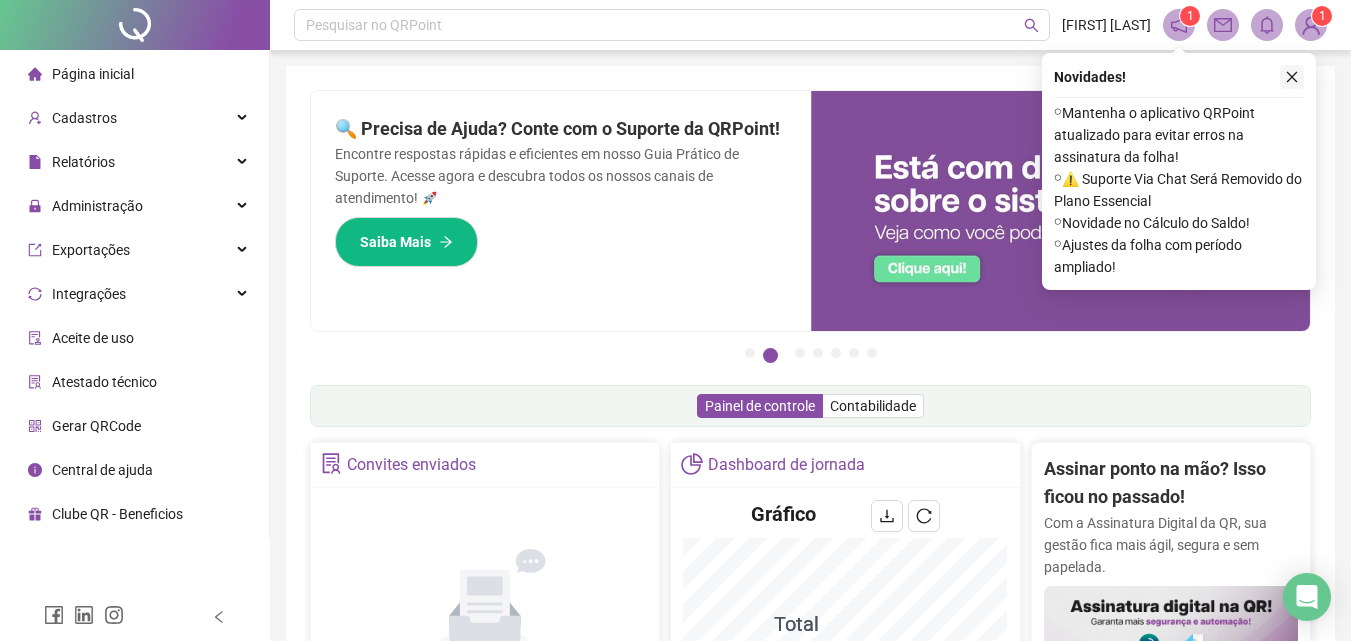 click 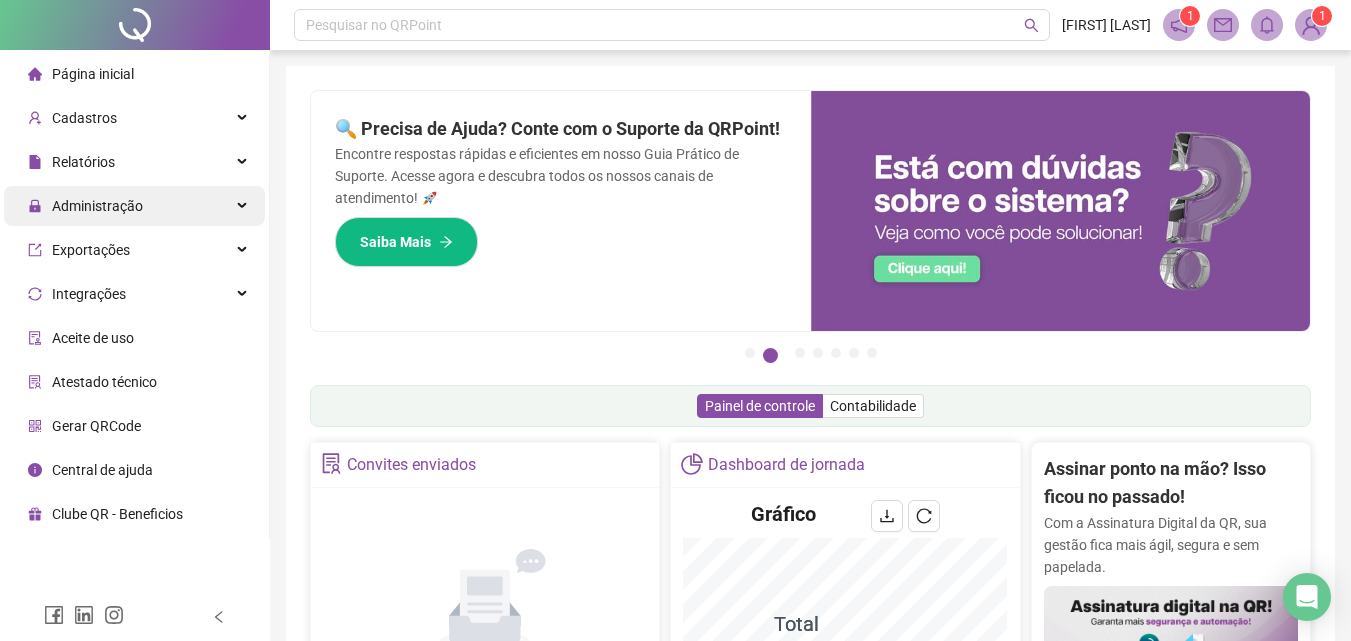 click on "Administração" at bounding box center (134, 206) 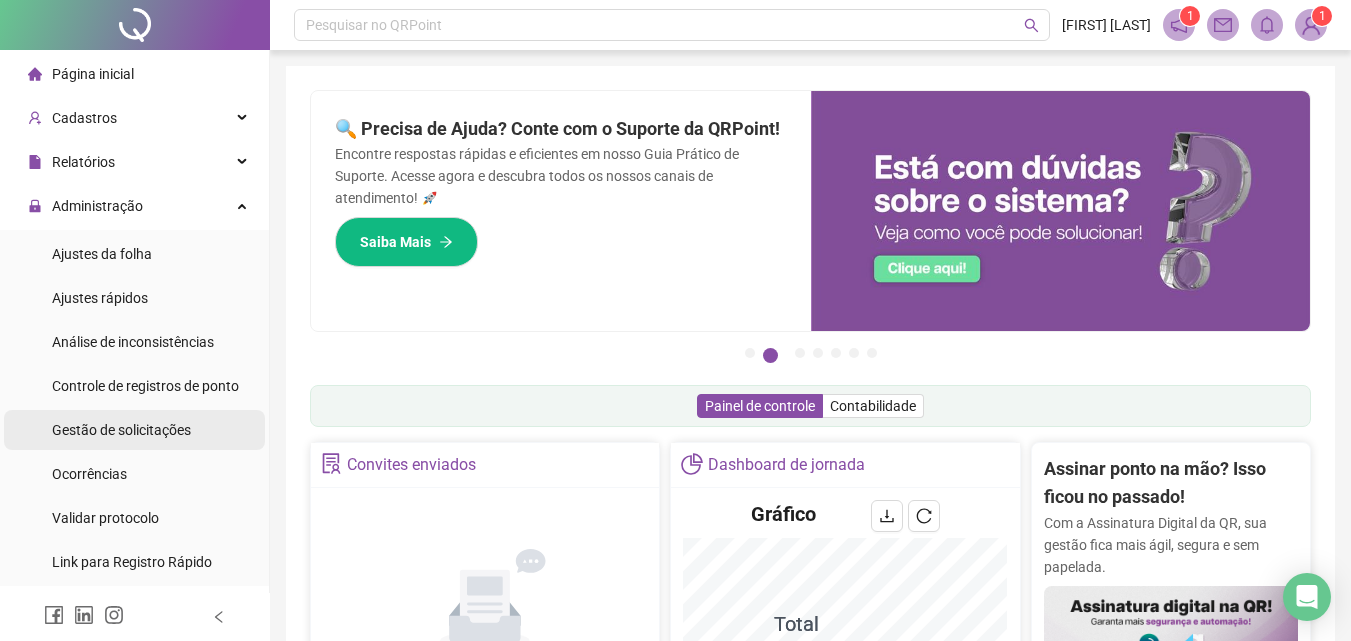 click on "Gestão de solicitações" at bounding box center [121, 430] 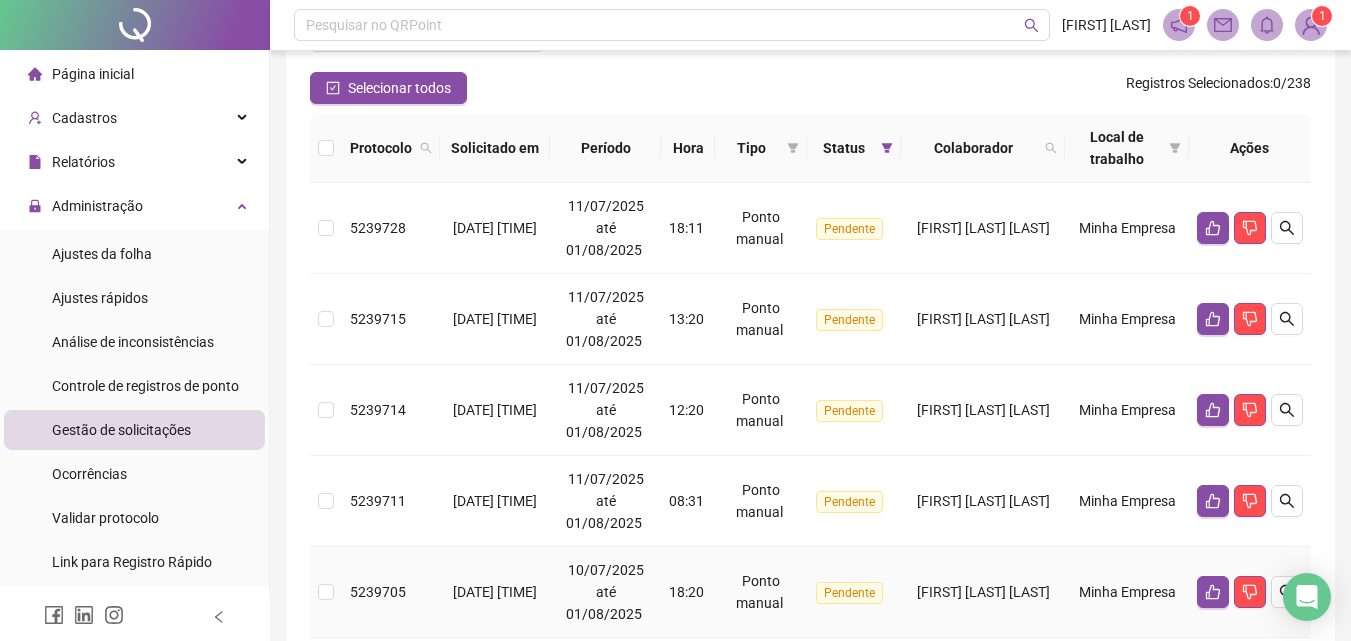 scroll, scrollTop: 0, scrollLeft: 0, axis: both 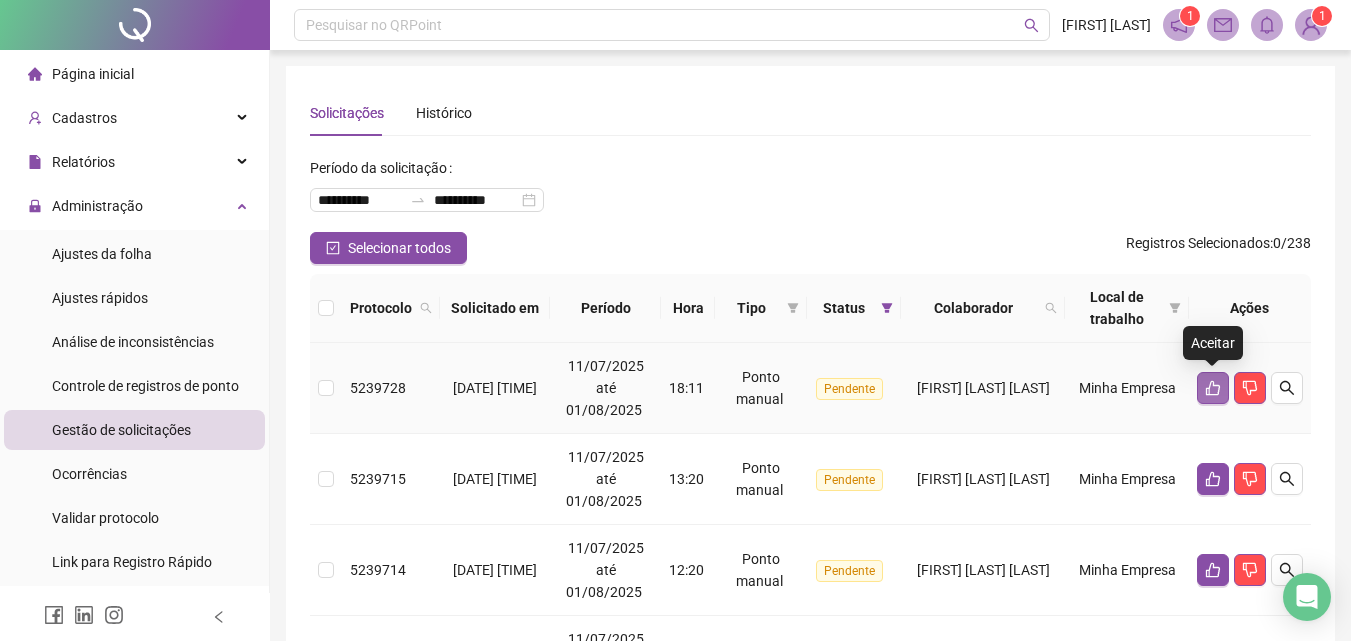 click 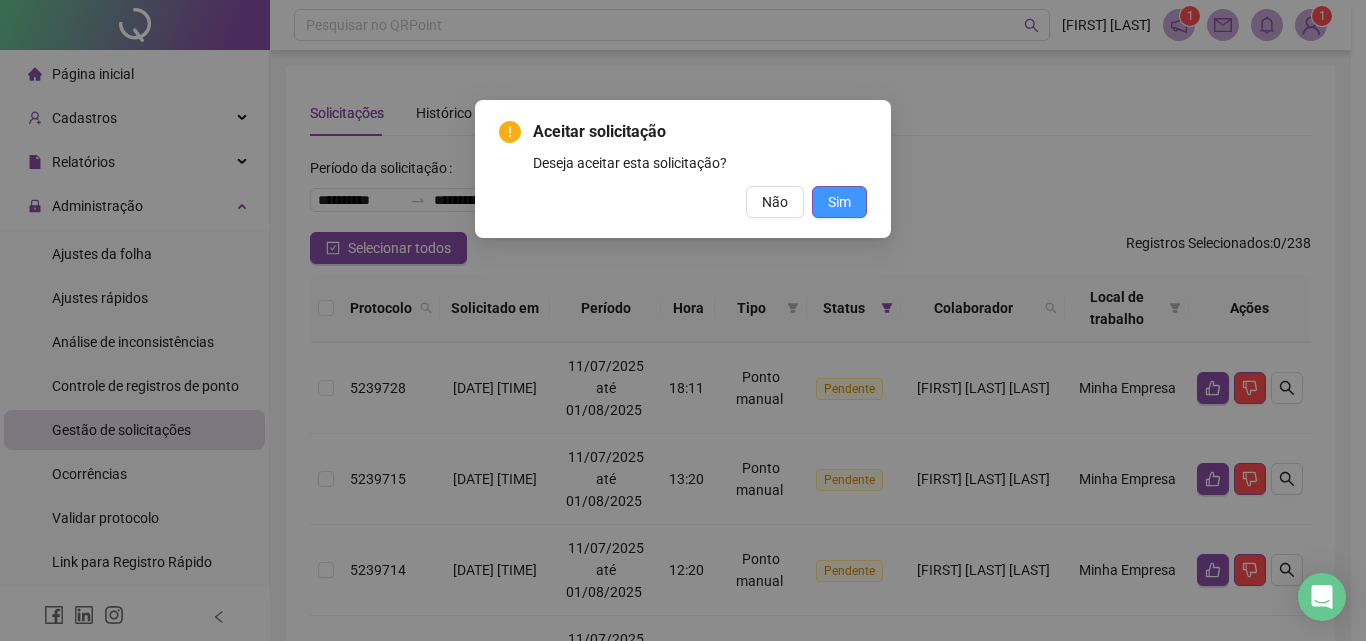 click on "Sim" at bounding box center (839, 202) 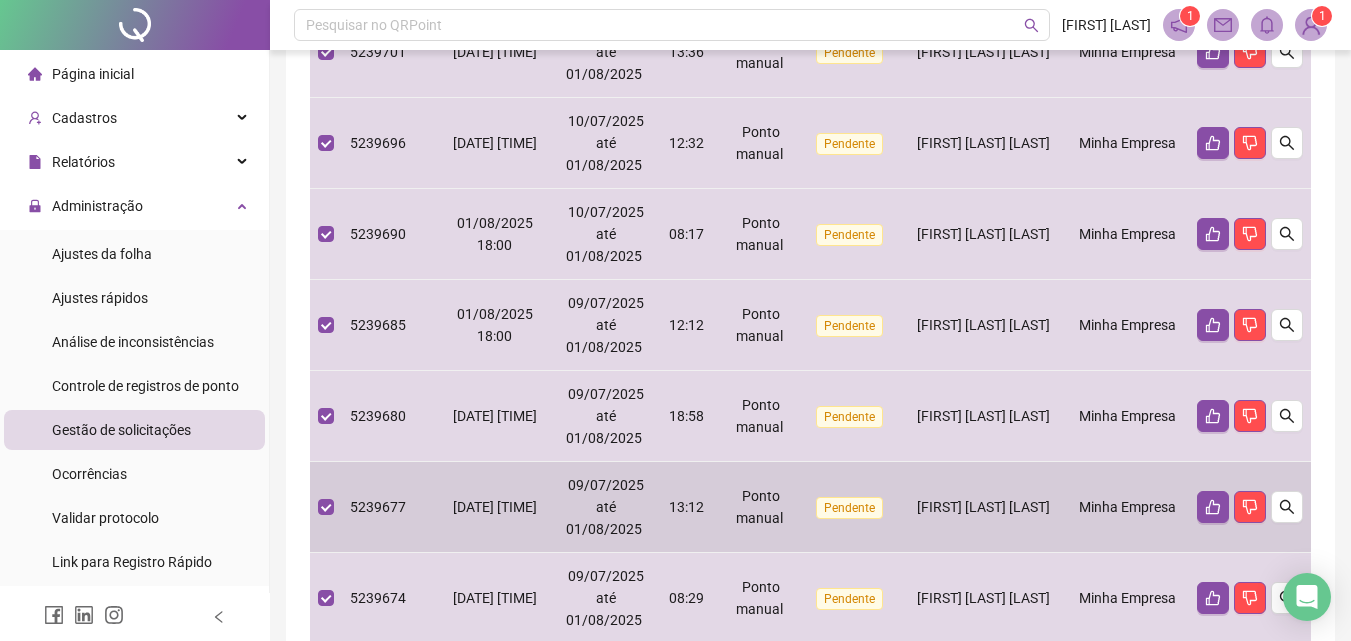 scroll, scrollTop: 960, scrollLeft: 0, axis: vertical 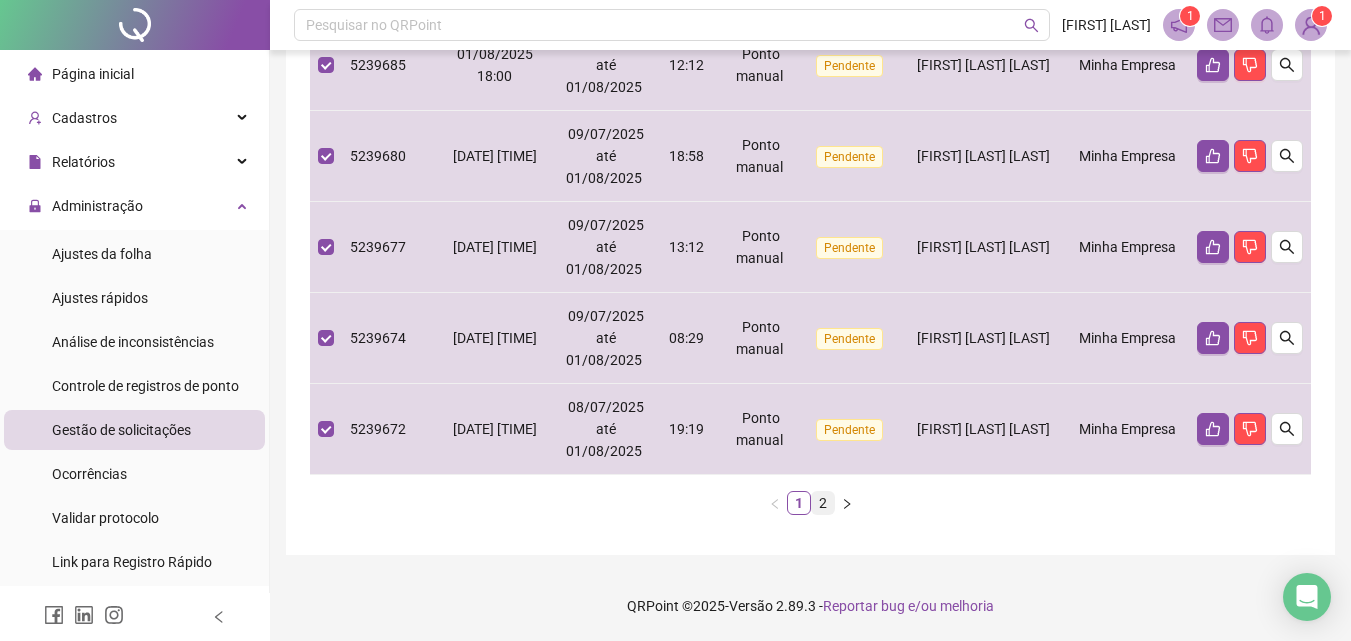 click on "2" at bounding box center (823, 503) 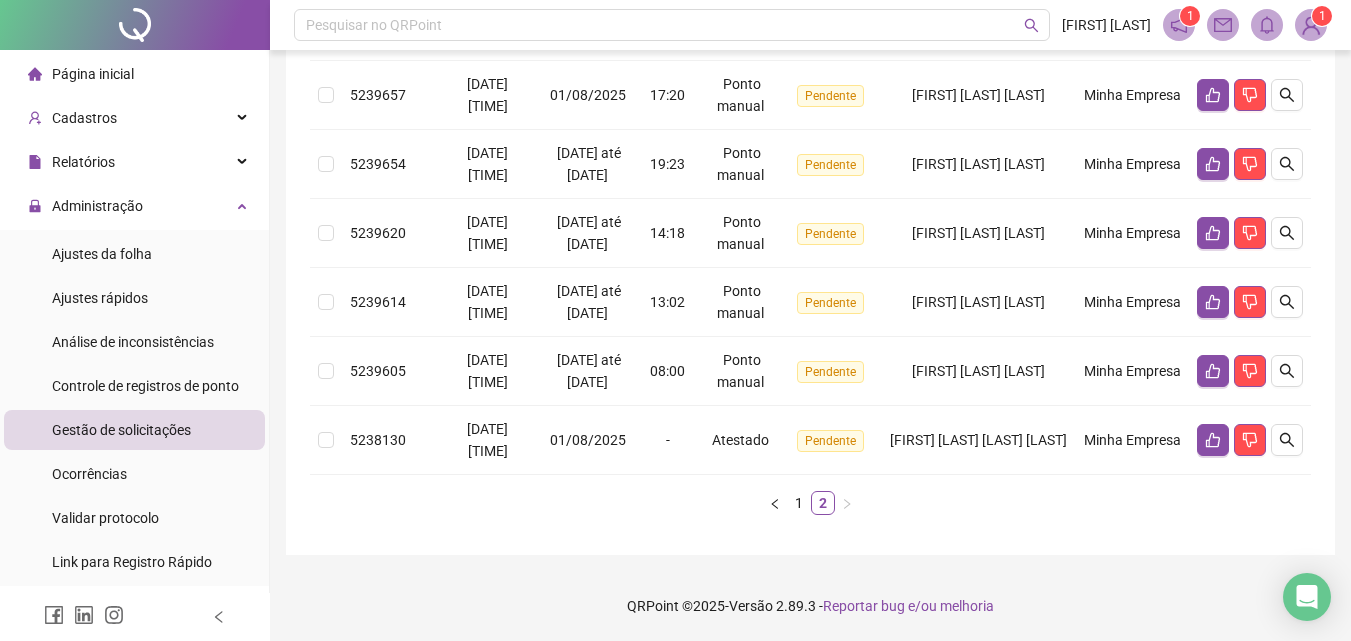 scroll, scrollTop: 643, scrollLeft: 0, axis: vertical 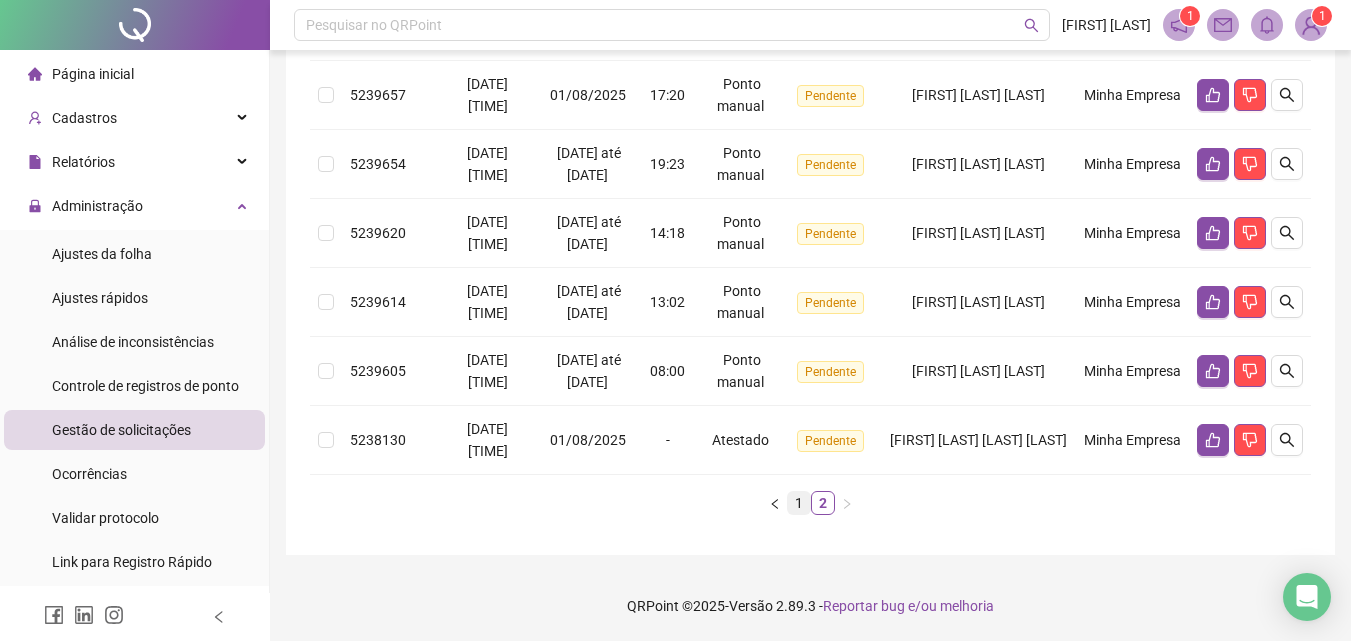 click on "1" at bounding box center (799, 503) 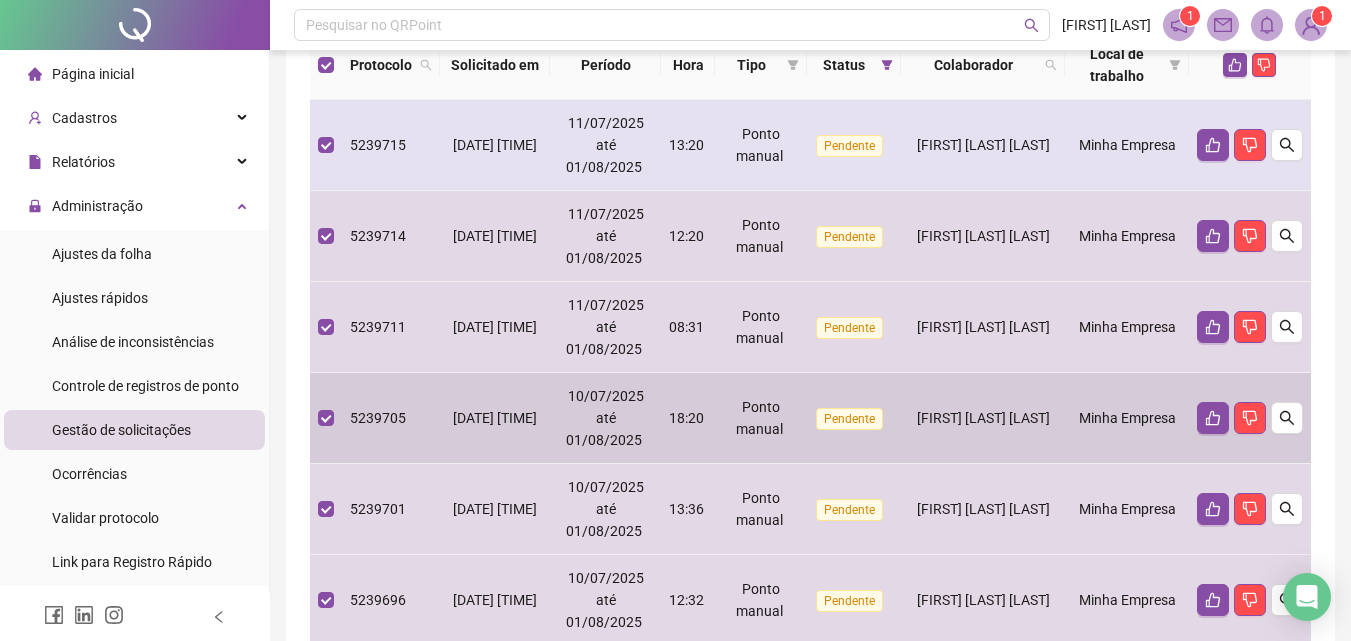 scroll, scrollTop: 143, scrollLeft: 0, axis: vertical 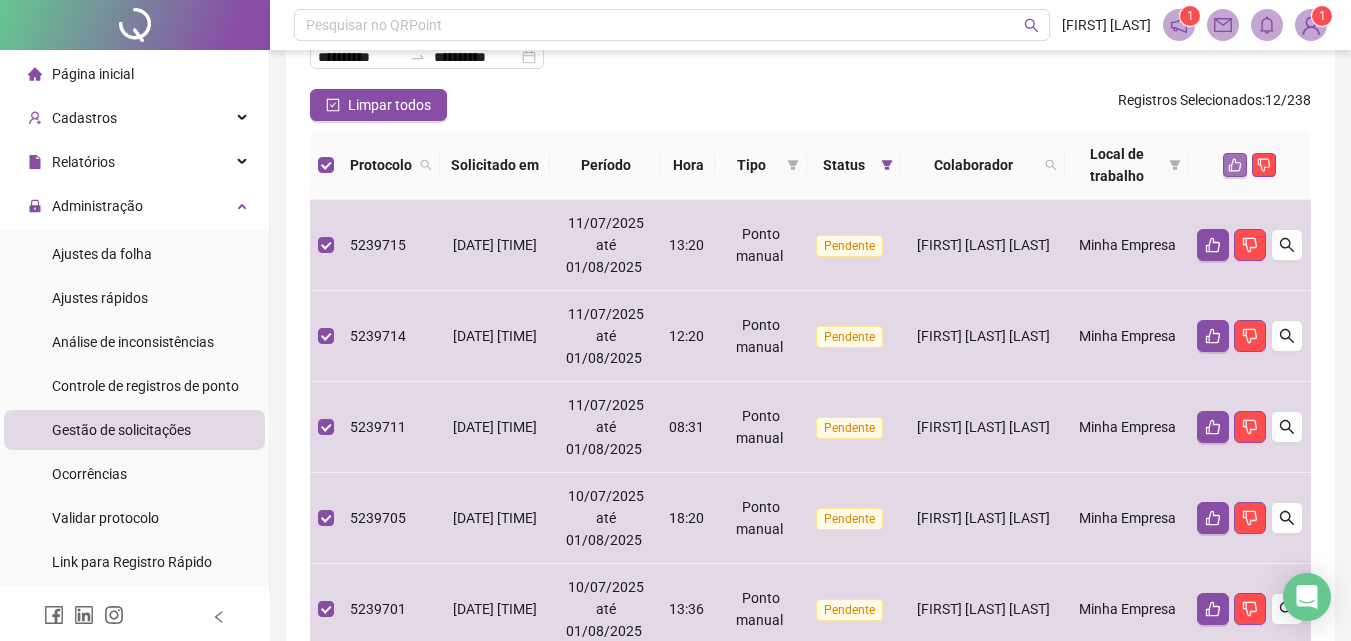 click 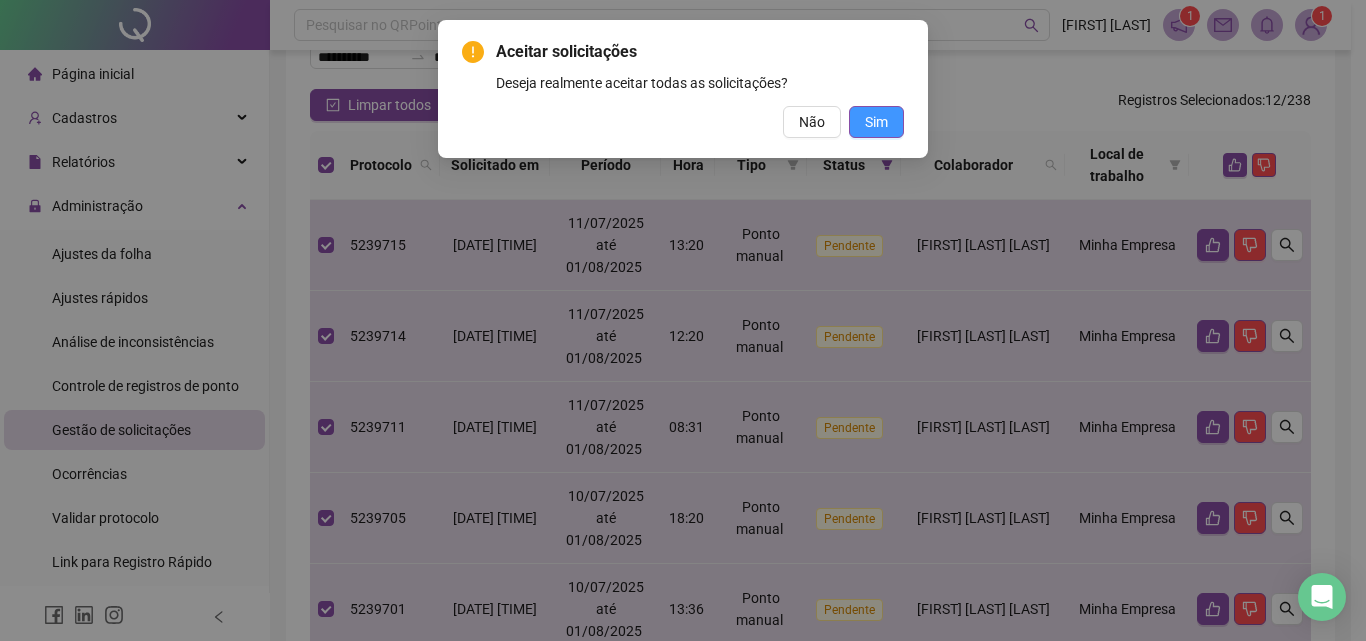 click on "Sim" at bounding box center (876, 122) 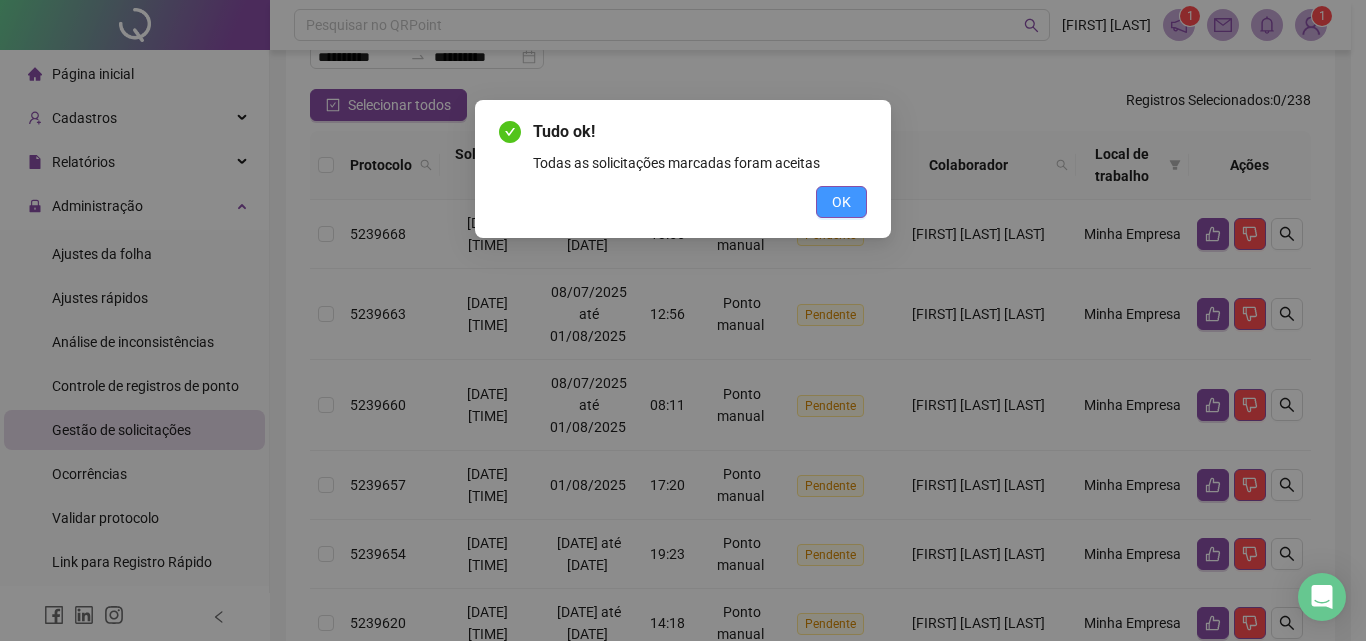 click on "OK" at bounding box center (841, 202) 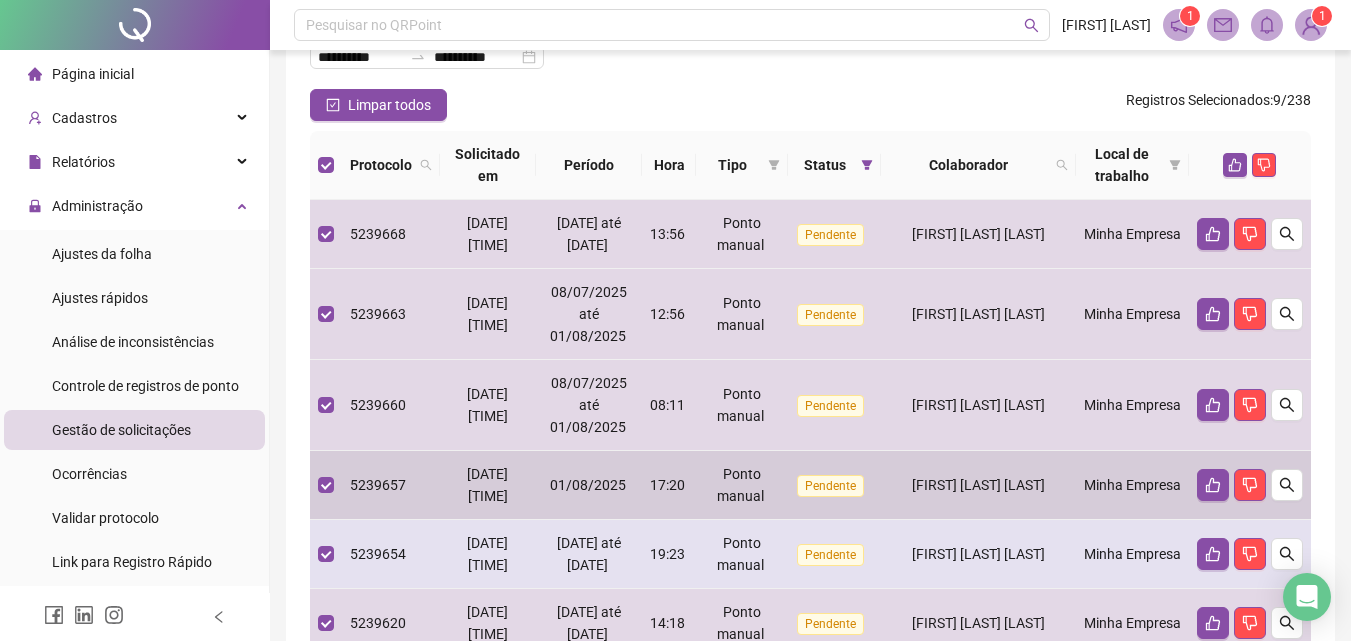 scroll, scrollTop: 543, scrollLeft: 0, axis: vertical 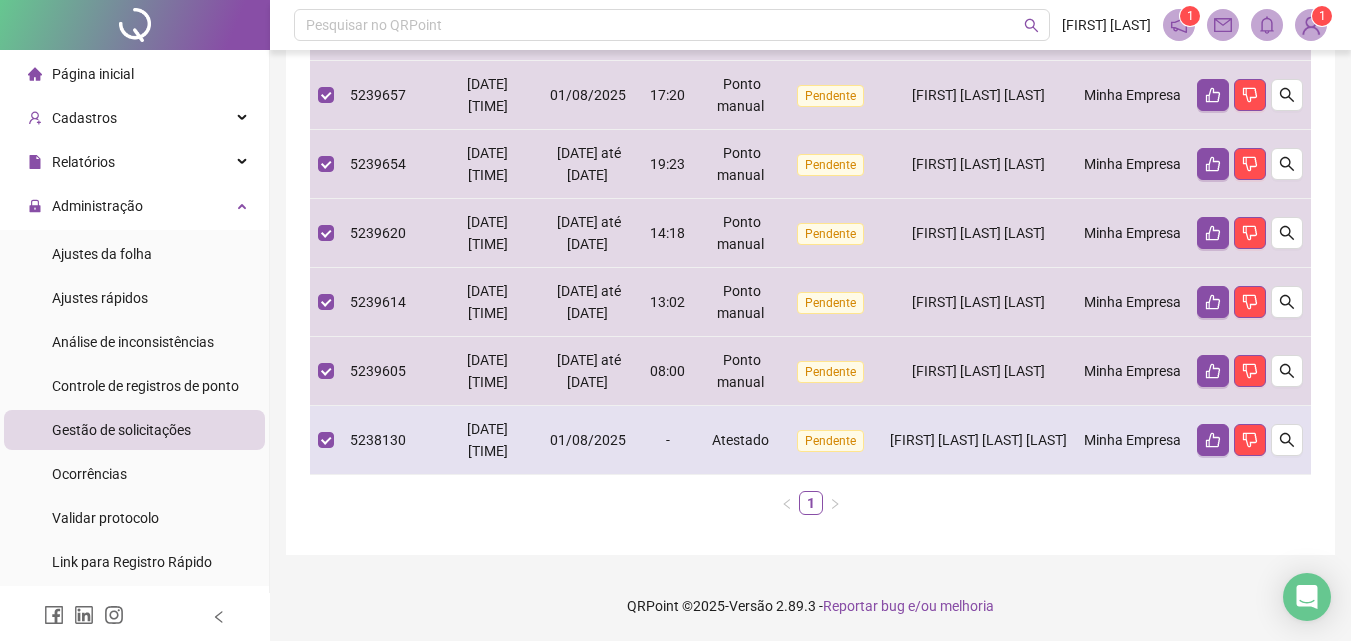 click at bounding box center [326, 440] 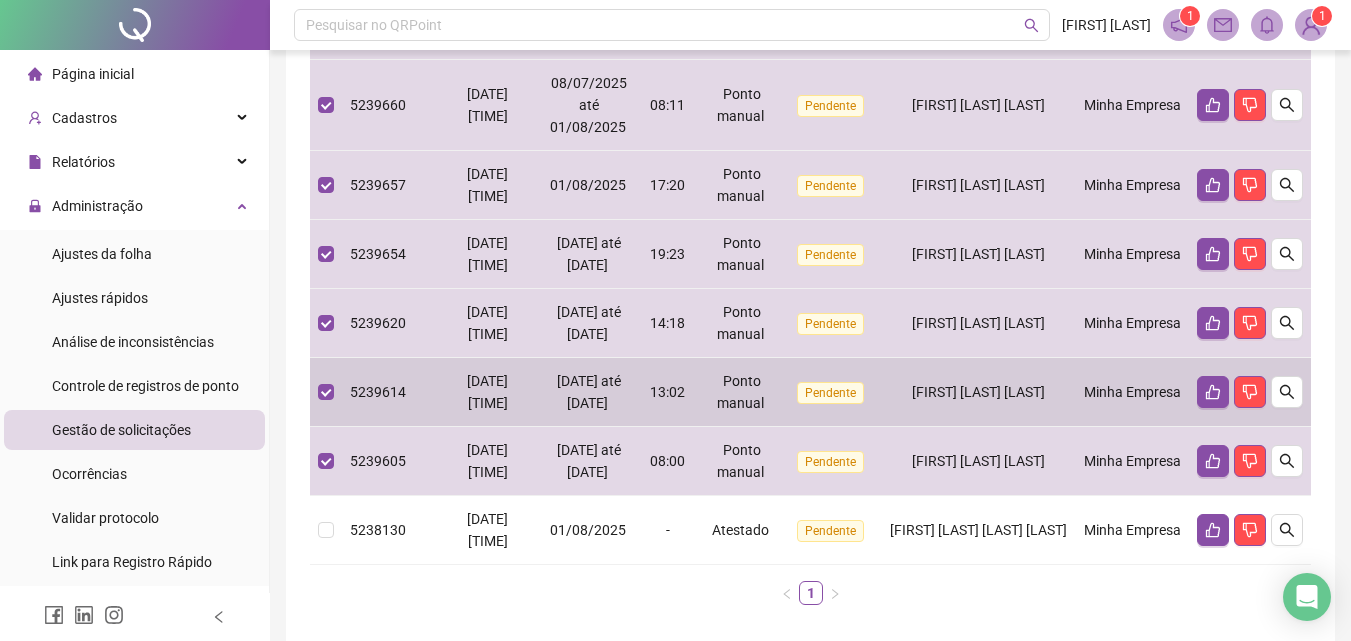 scroll, scrollTop: 0, scrollLeft: 0, axis: both 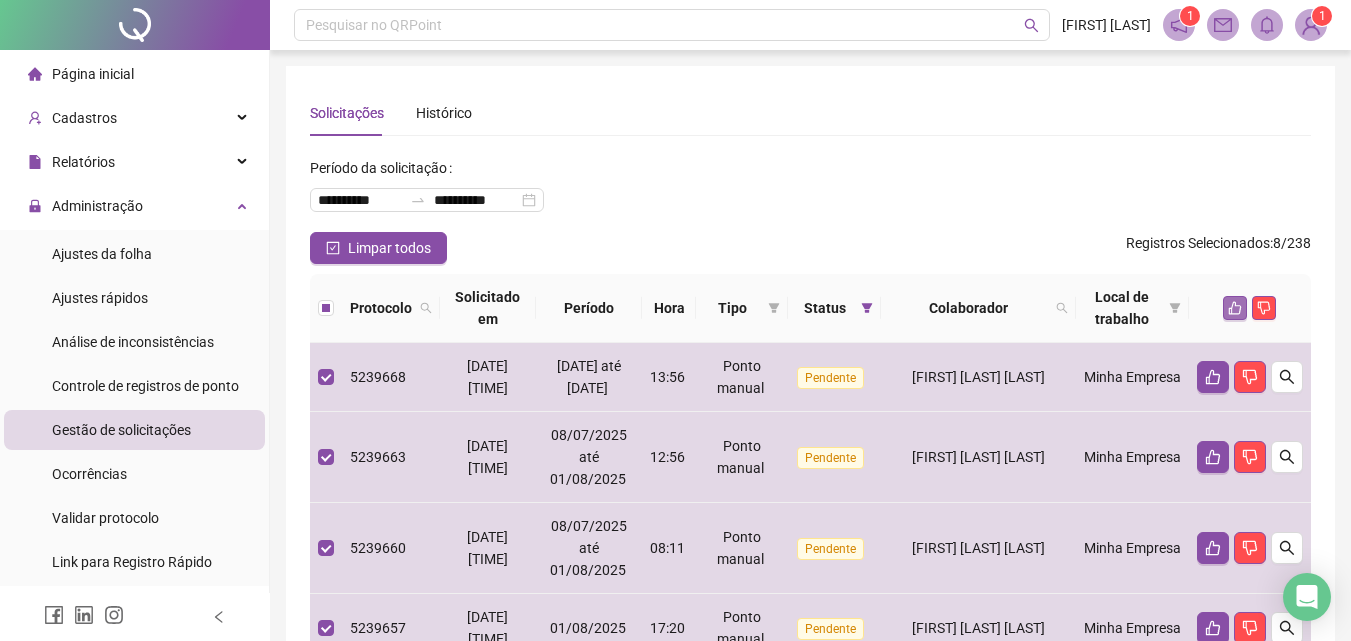 click 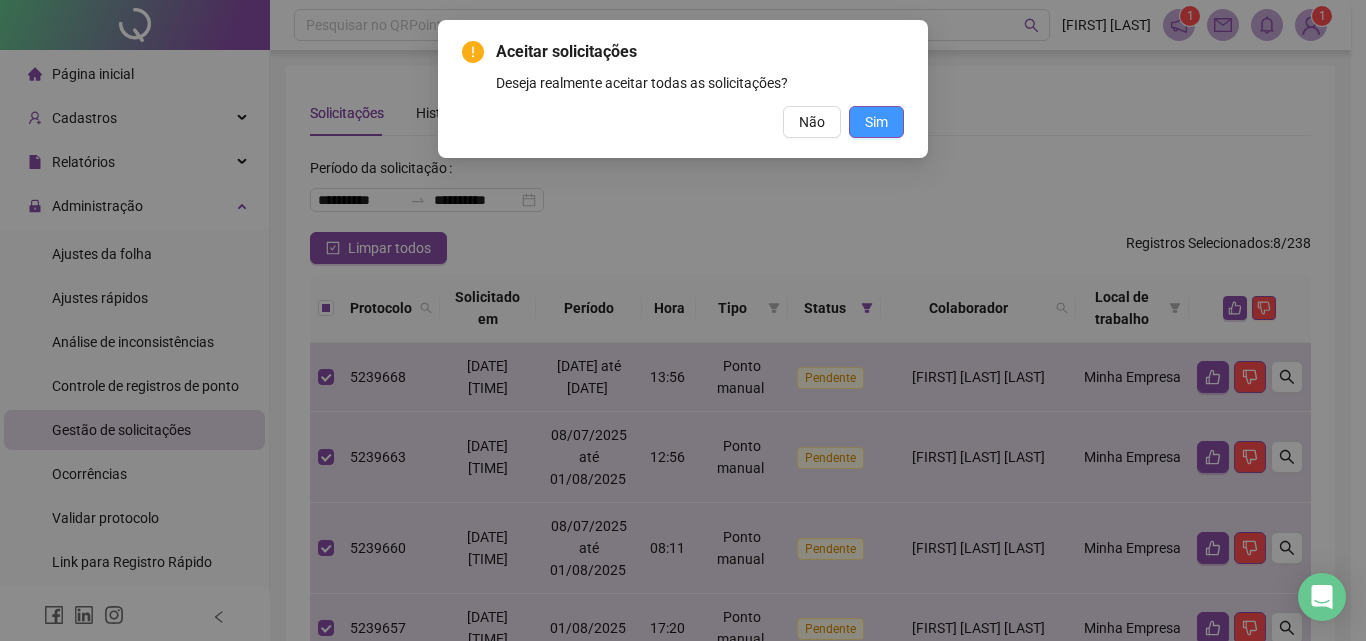 click on "Sim" at bounding box center [876, 122] 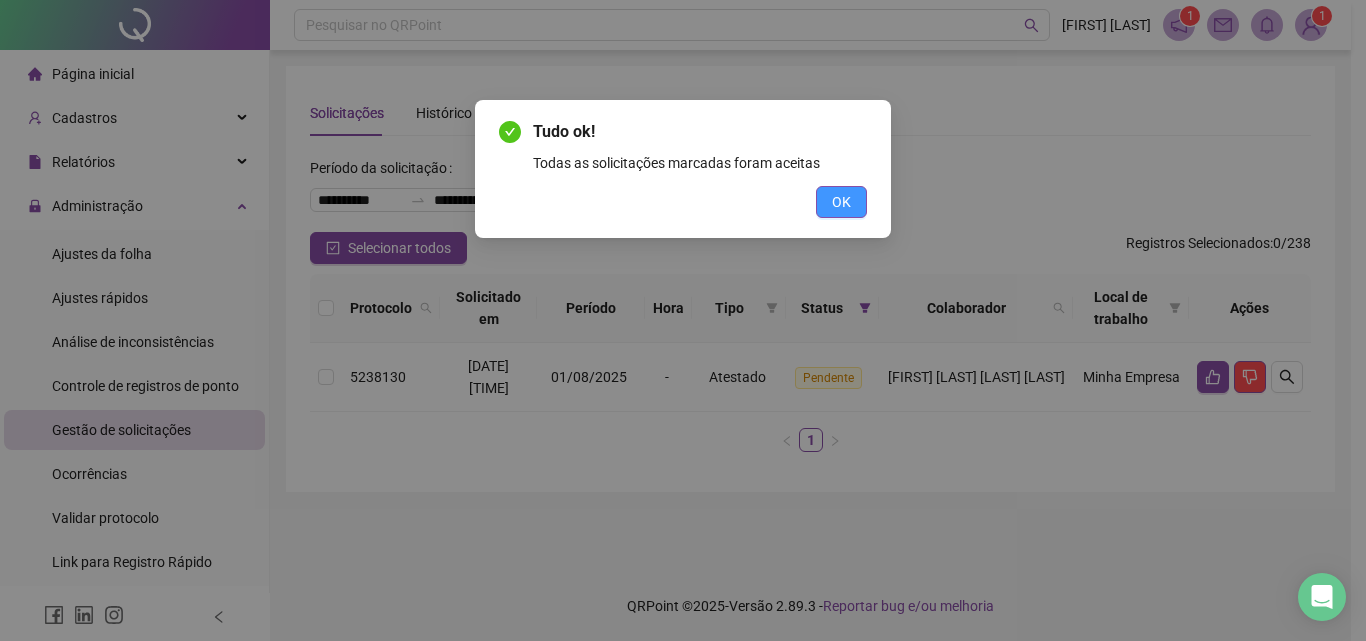 click on "OK" at bounding box center (841, 202) 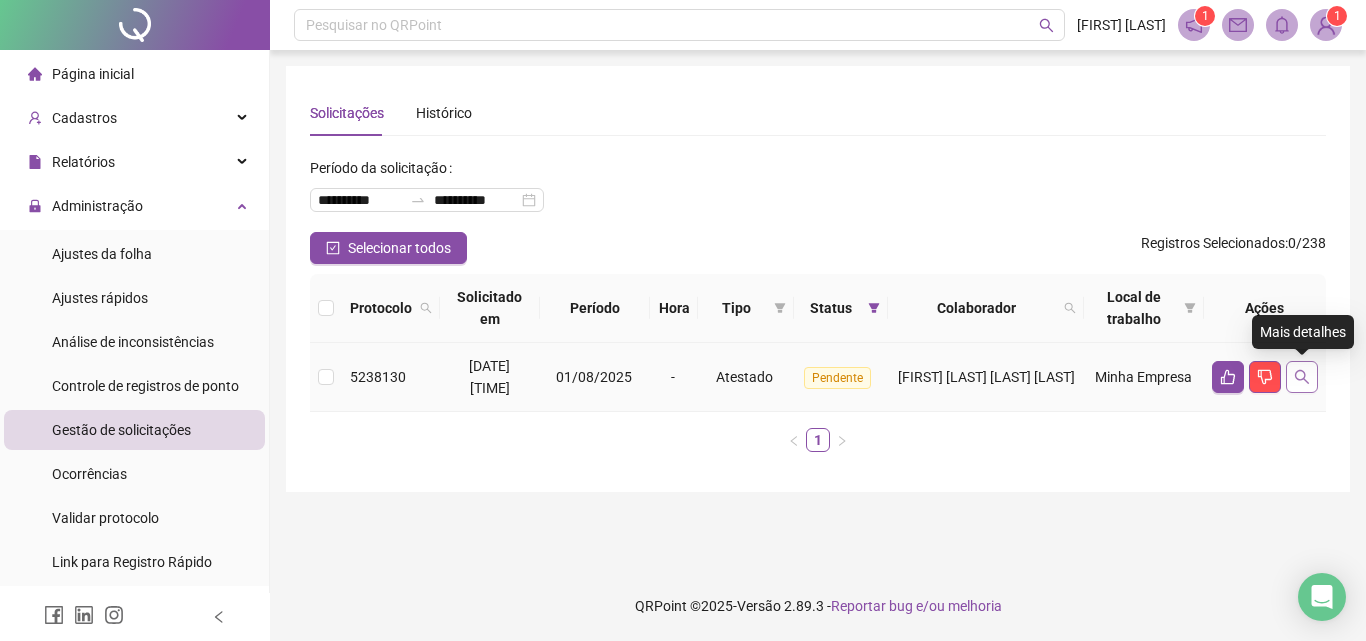 click 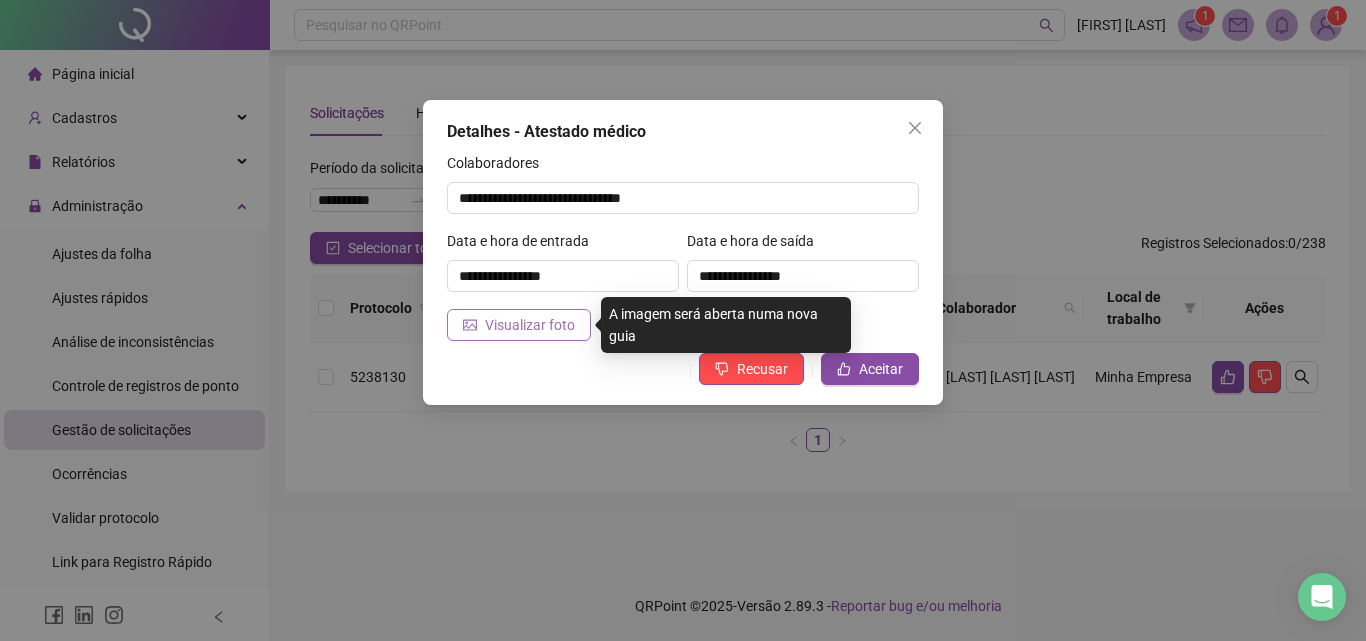 click on "Visualizar foto" at bounding box center (530, 325) 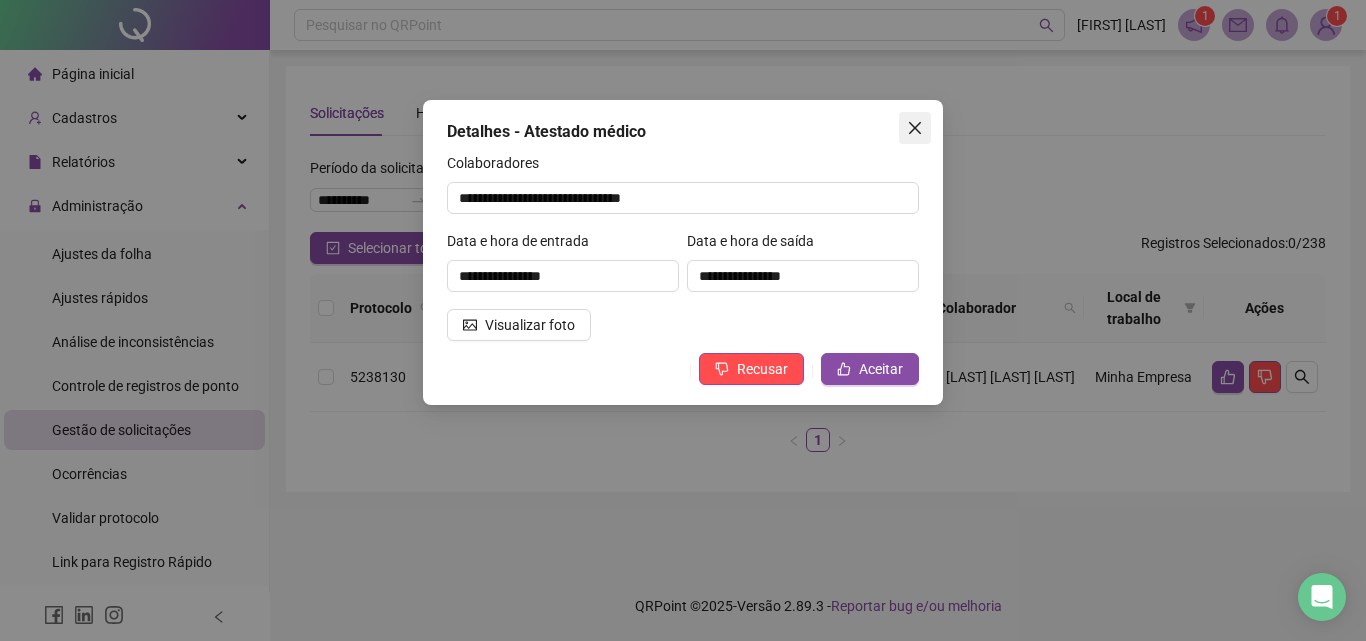 click 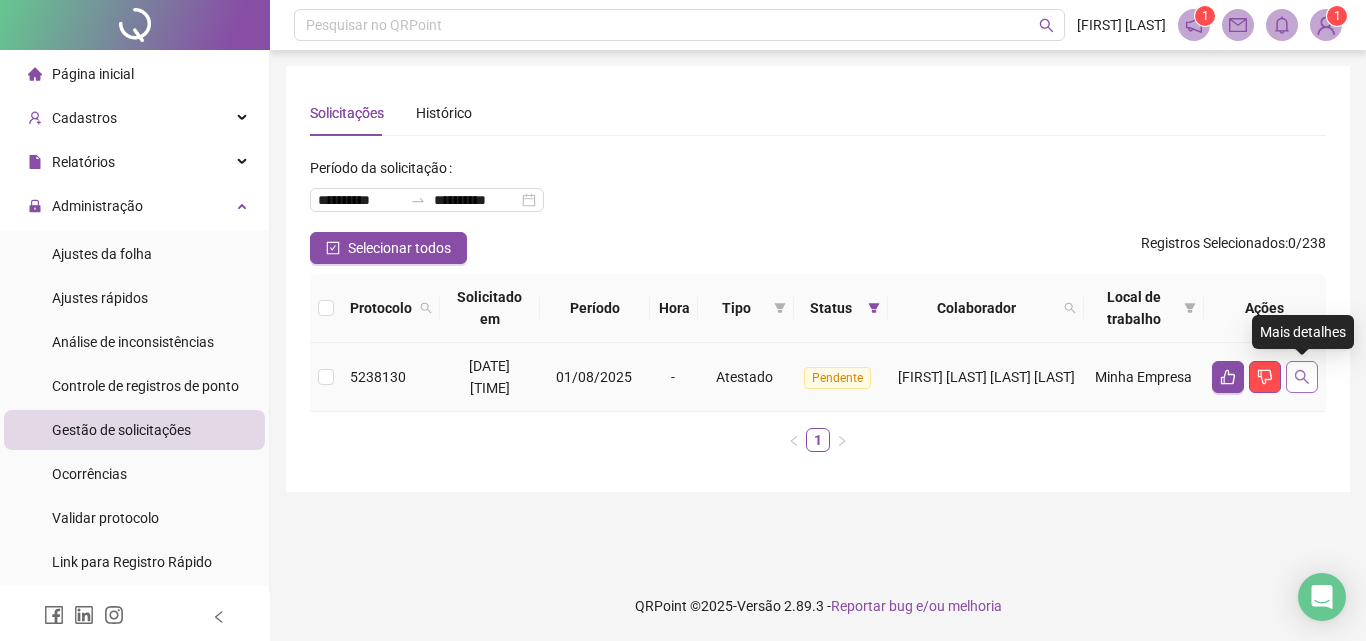 click 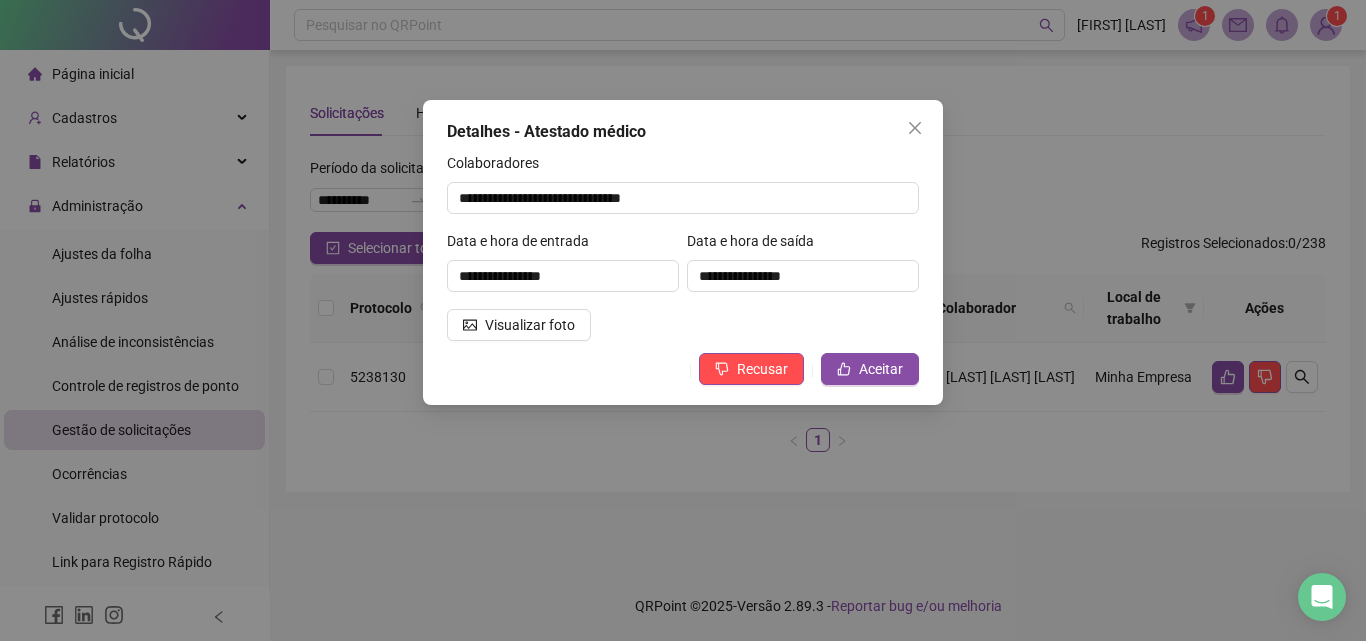 click 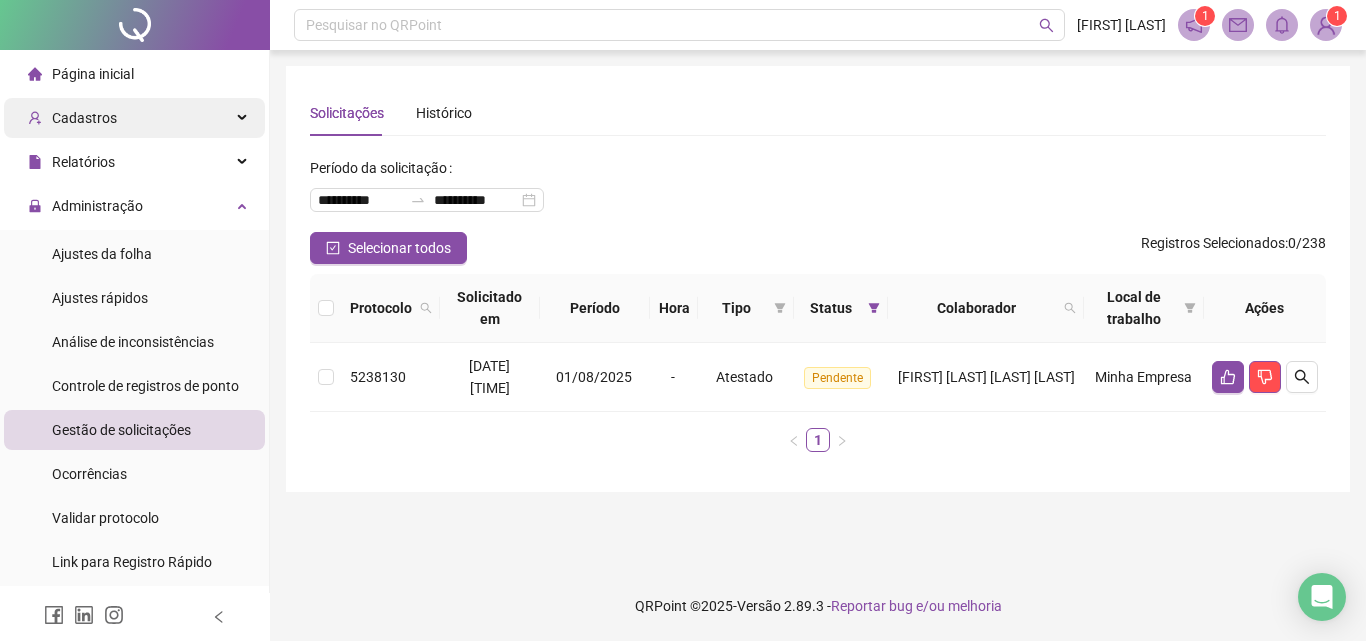 click on "Cadastros" at bounding box center [134, 118] 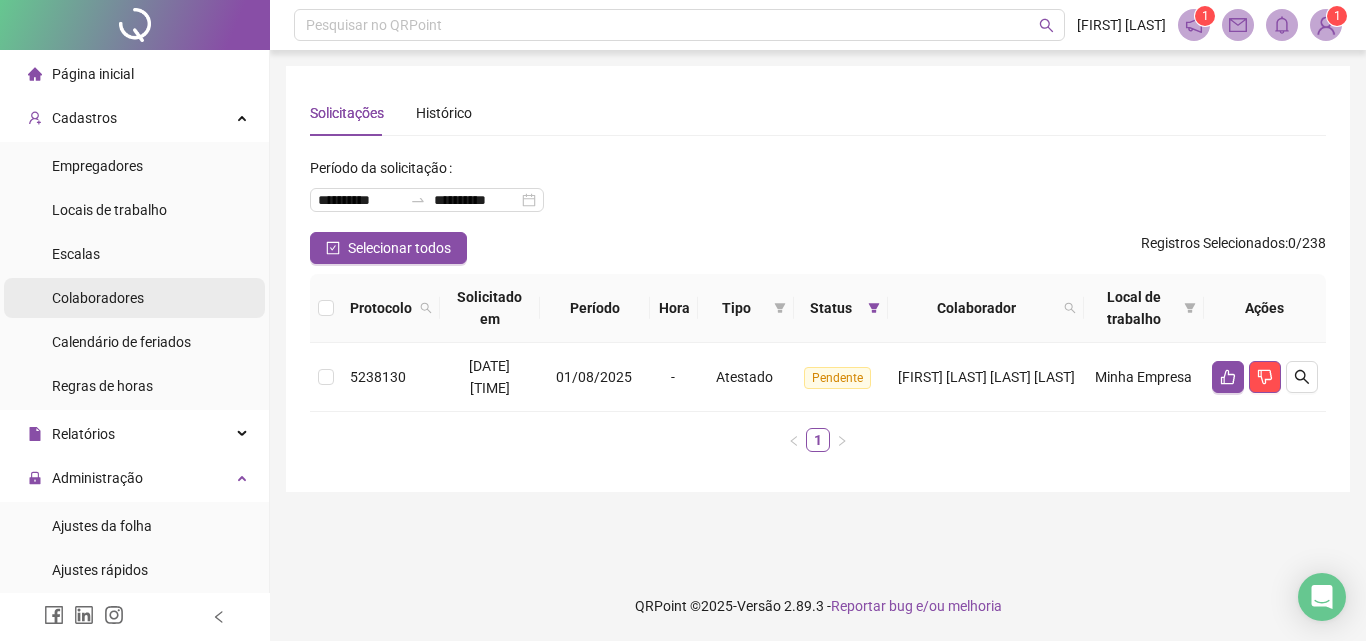 click on "Colaboradores" at bounding box center (98, 298) 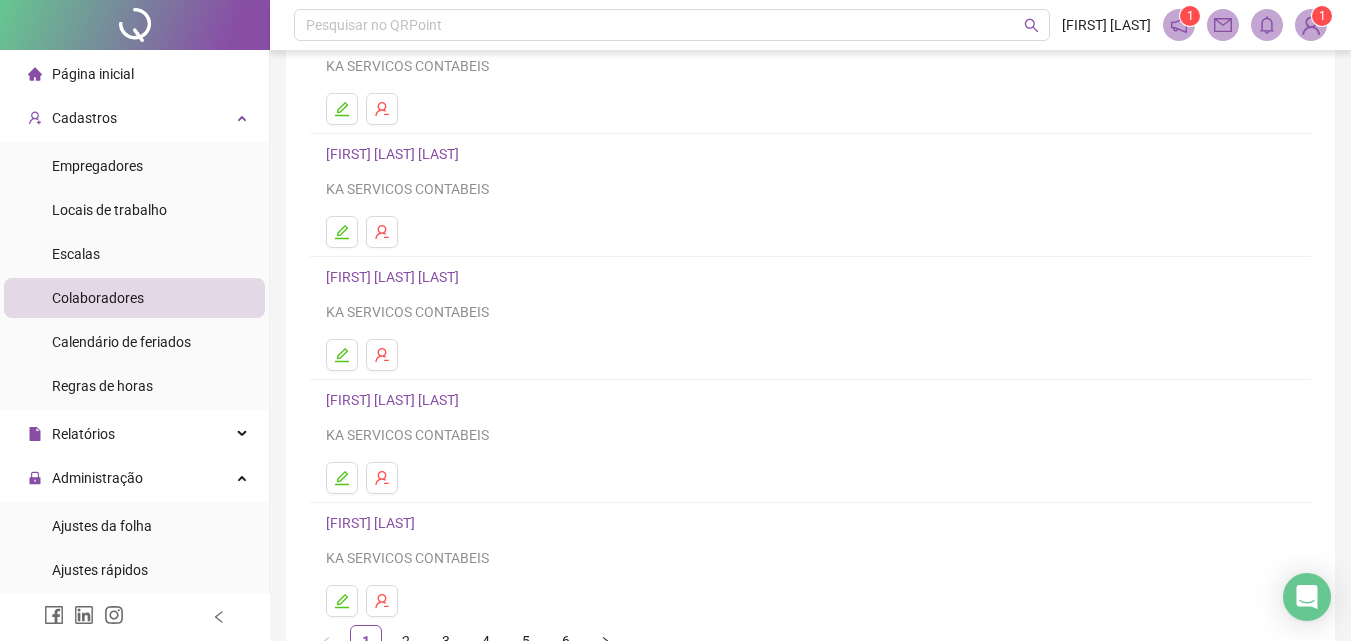 scroll, scrollTop: 300, scrollLeft: 0, axis: vertical 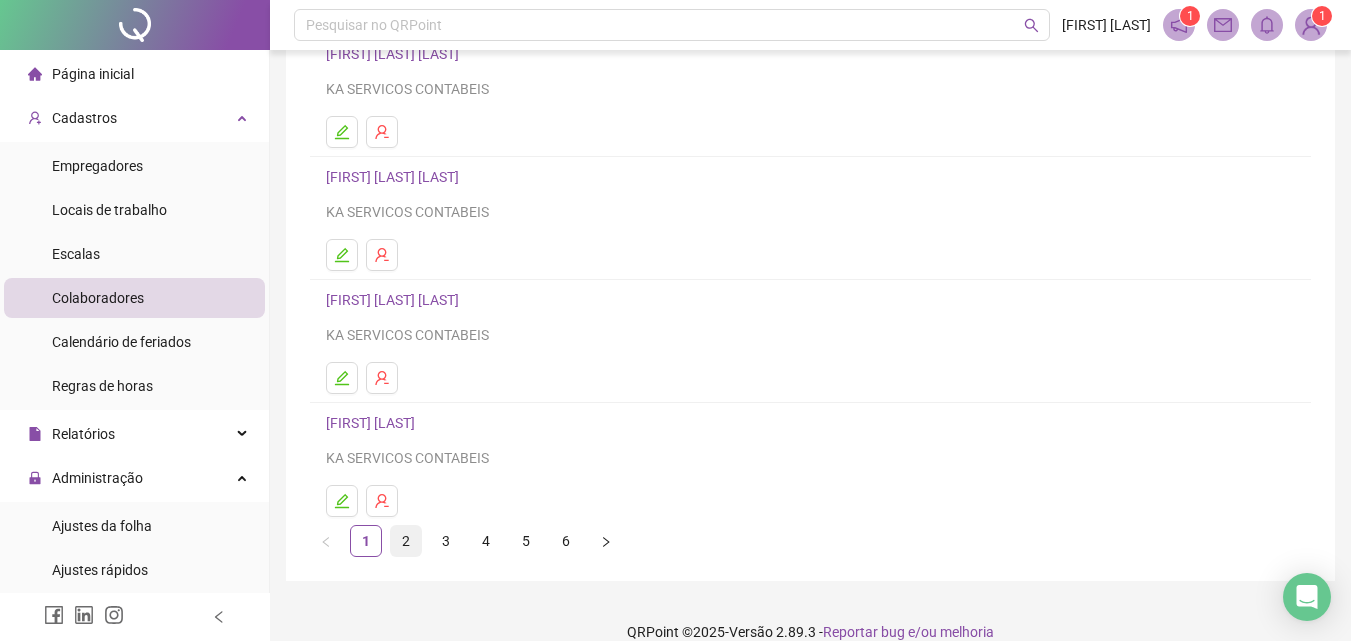 click on "2" at bounding box center [406, 541] 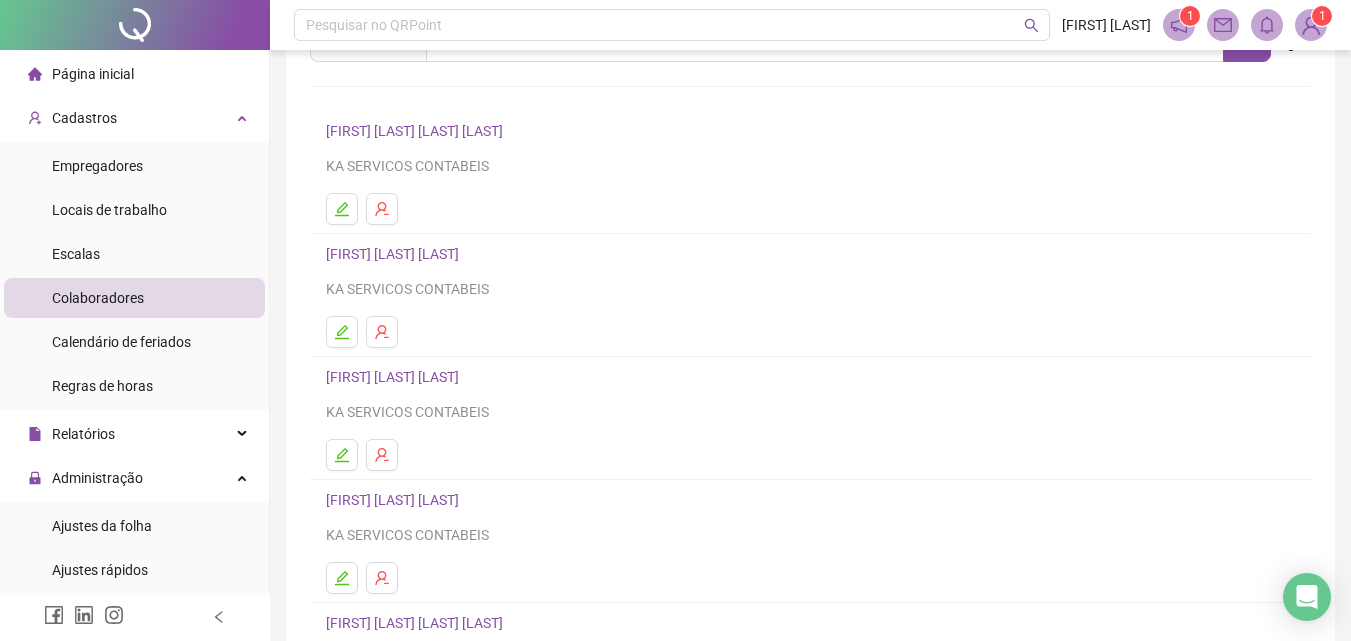 scroll, scrollTop: 200, scrollLeft: 0, axis: vertical 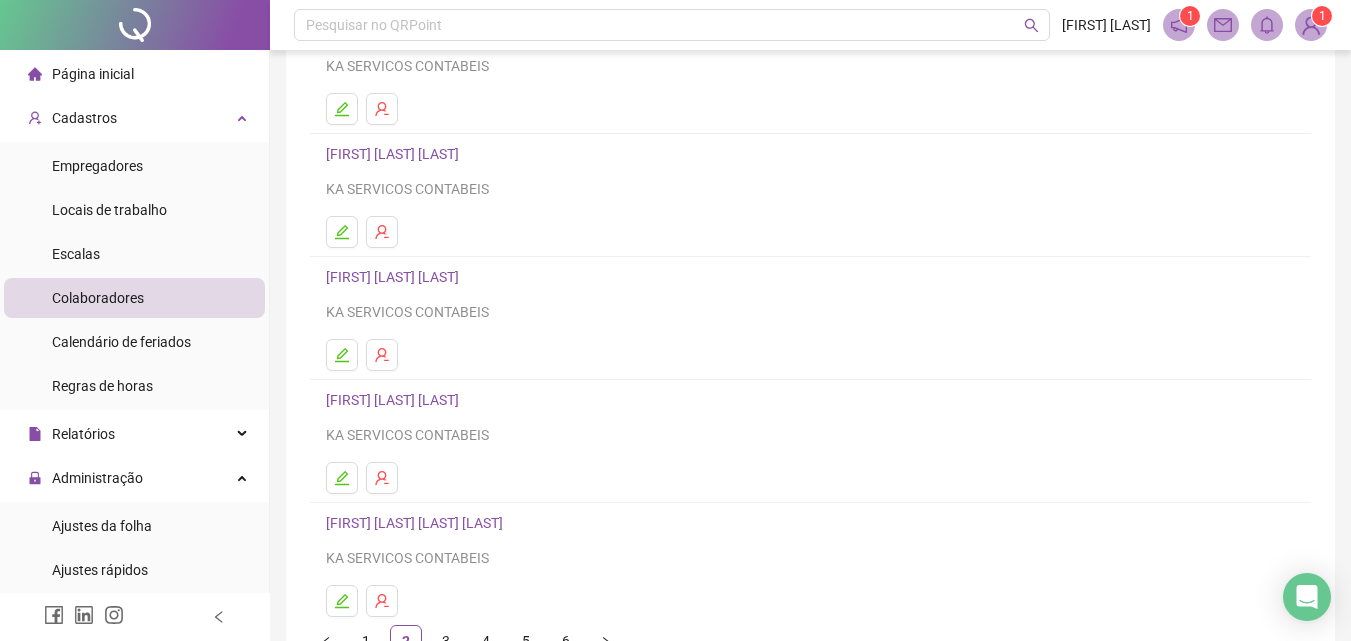 click on "[FIRST] [LAST] [LAST]" at bounding box center (395, 277) 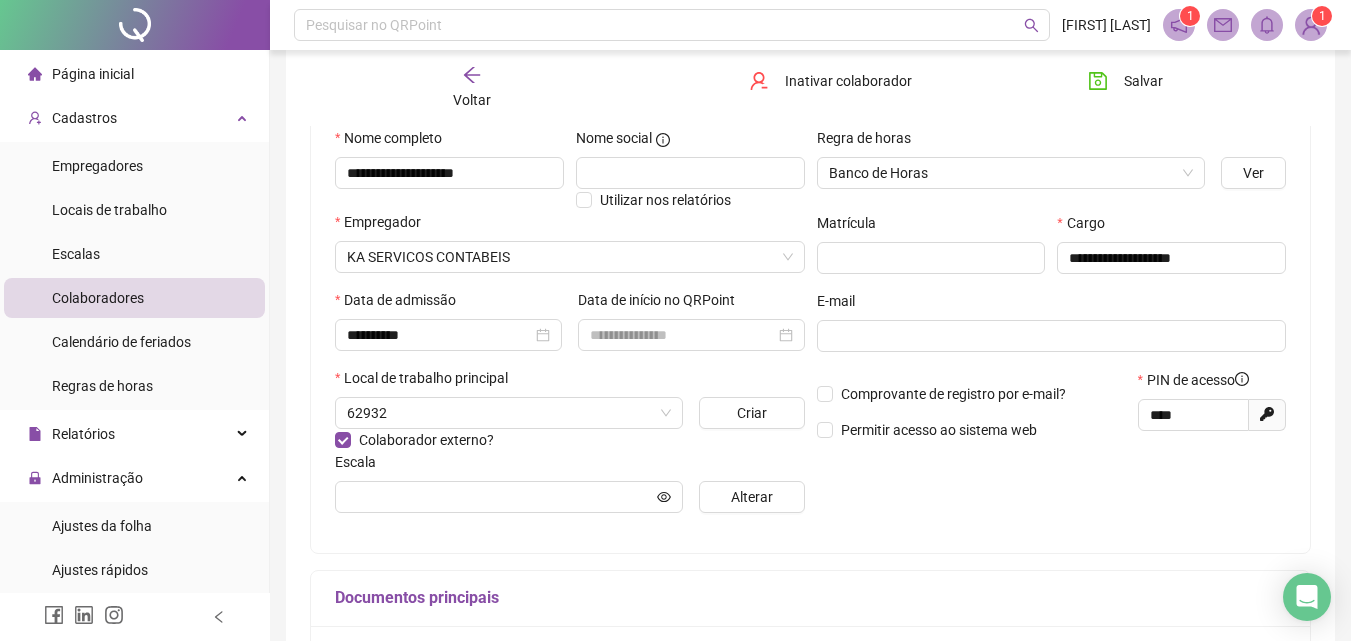 scroll, scrollTop: 210, scrollLeft: 0, axis: vertical 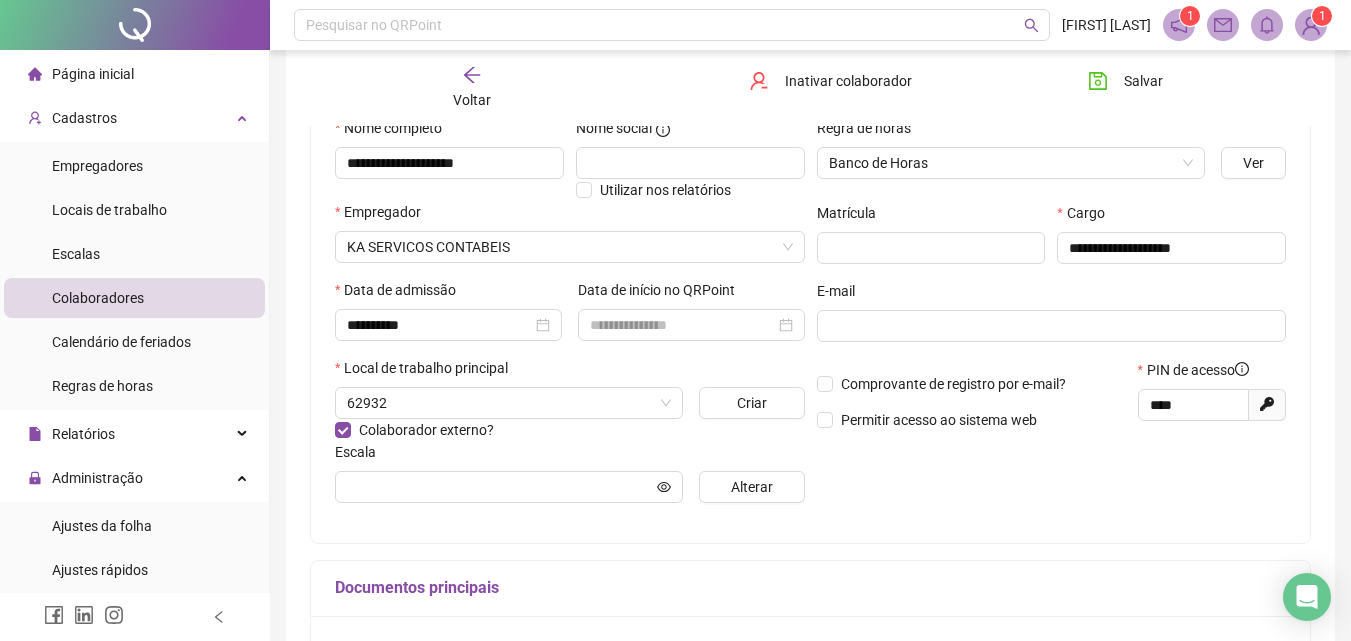 type on "**********" 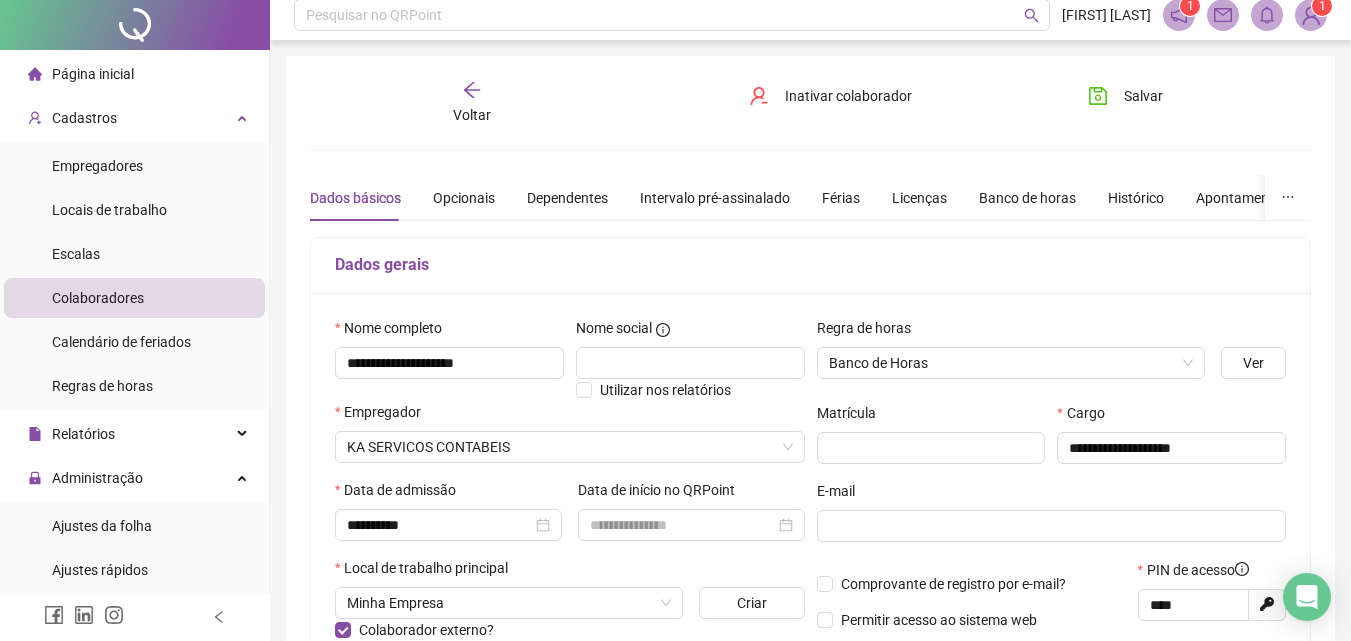 scroll, scrollTop: 0, scrollLeft: 0, axis: both 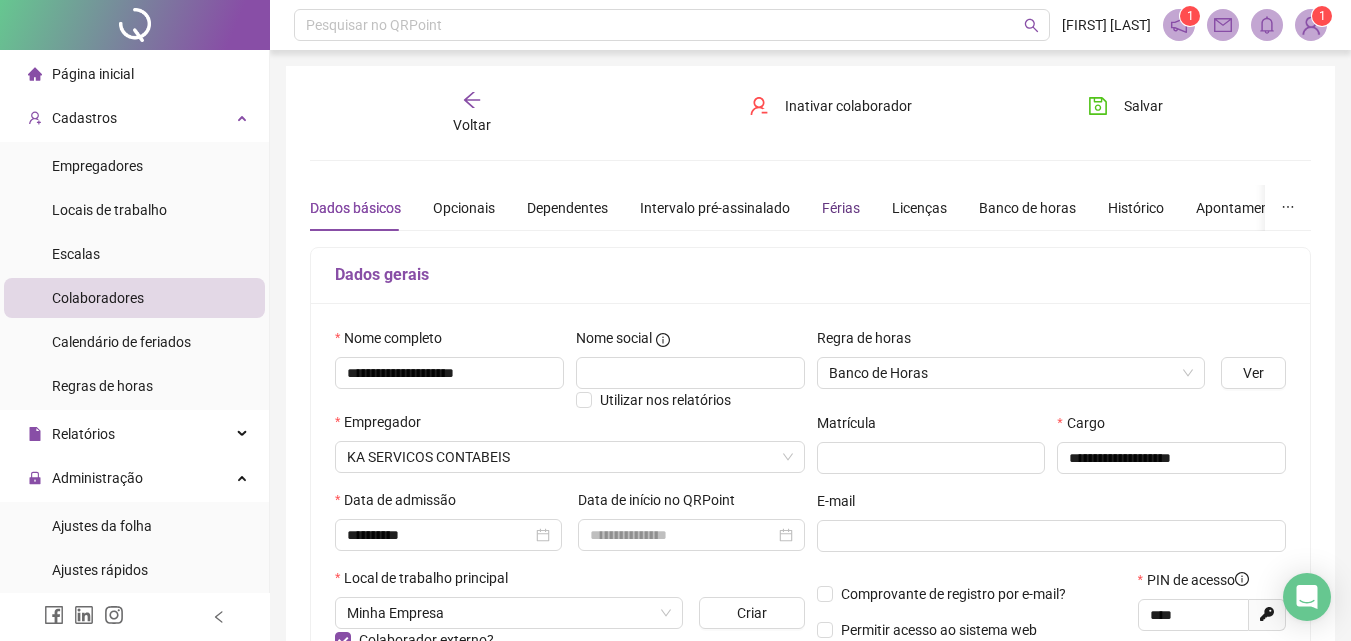 click on "Férias" at bounding box center [841, 208] 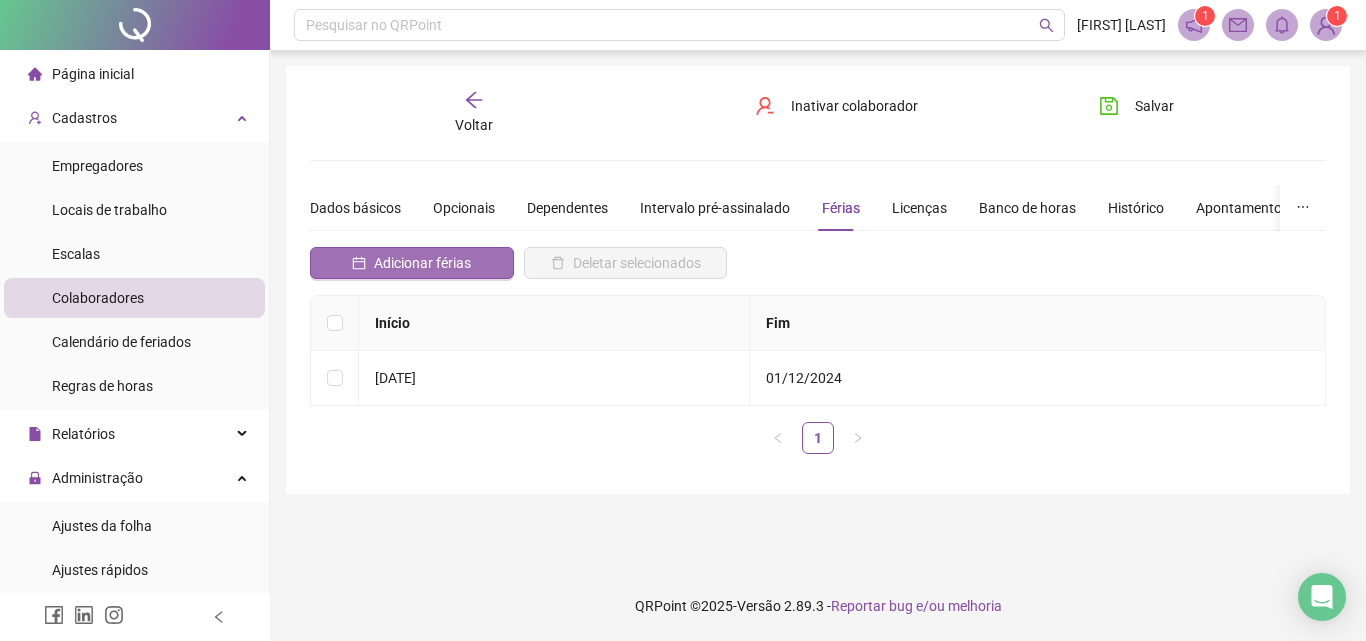 click on "Adicionar férias" at bounding box center [422, 263] 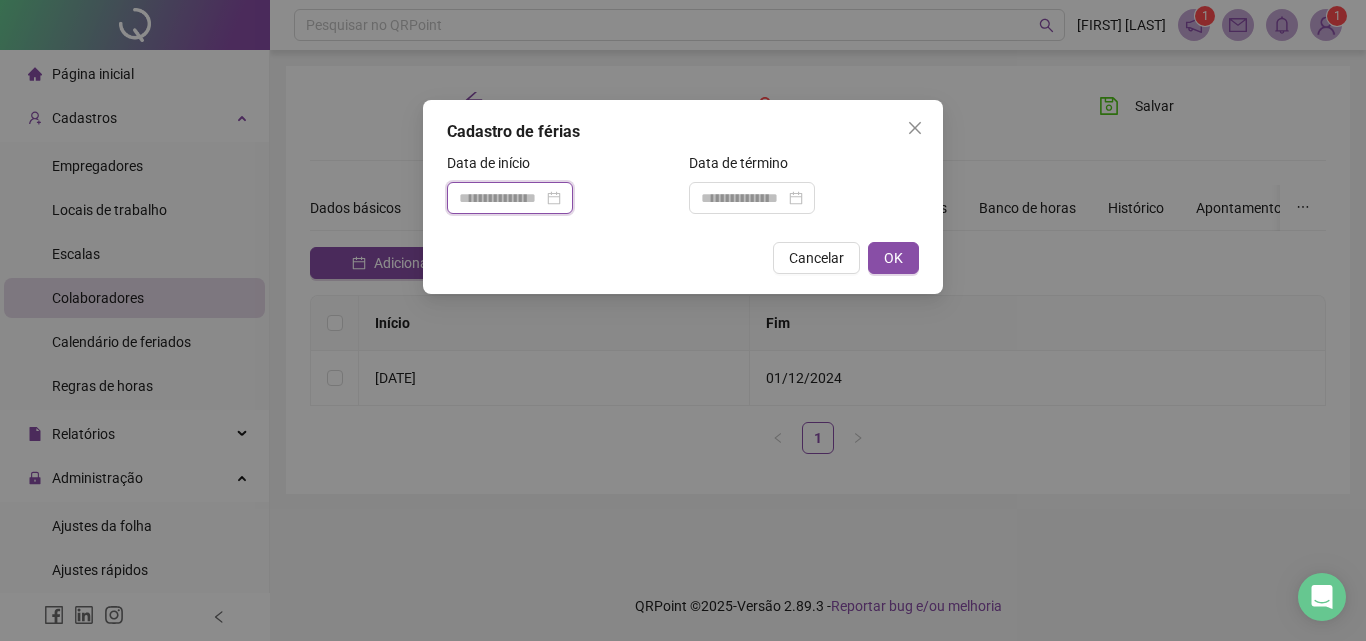 click at bounding box center [501, 198] 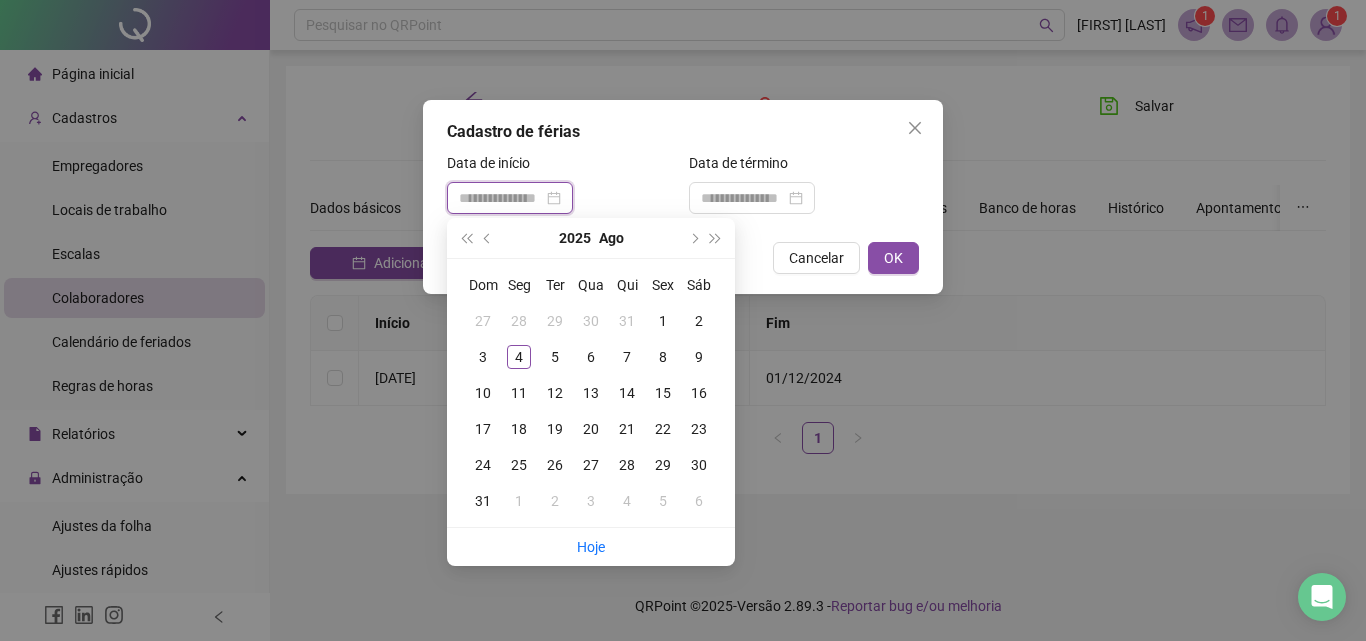 click at bounding box center [510, 198] 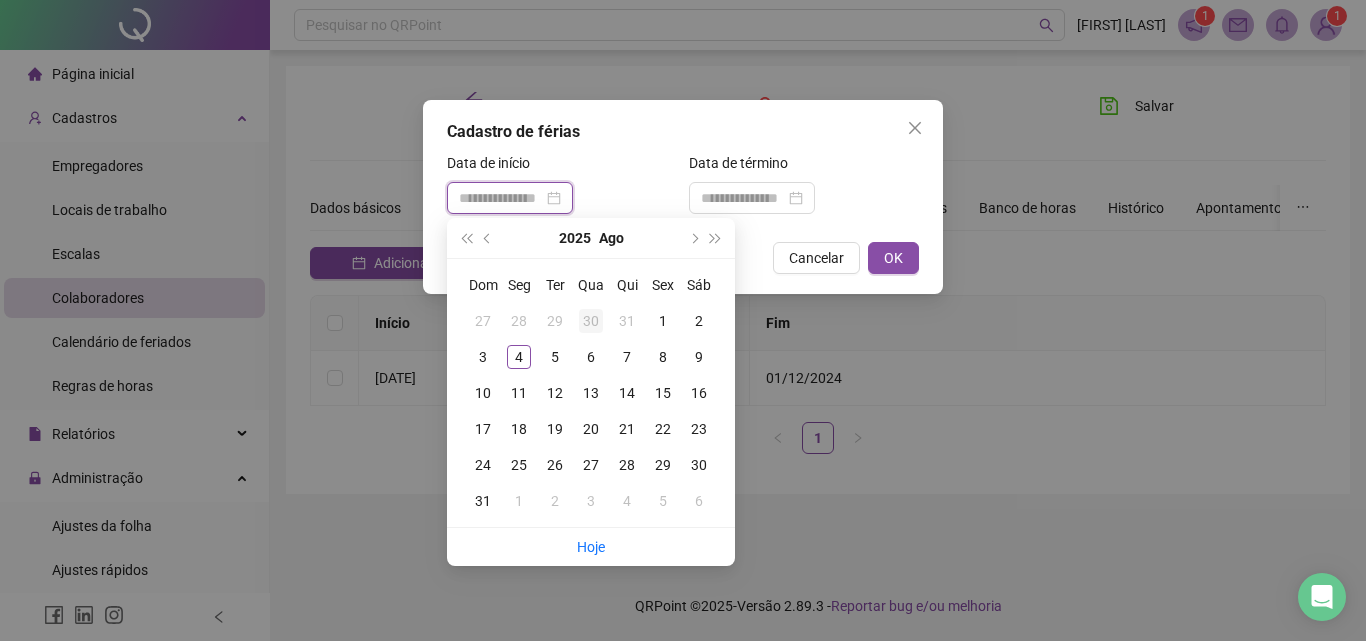 type on "**********" 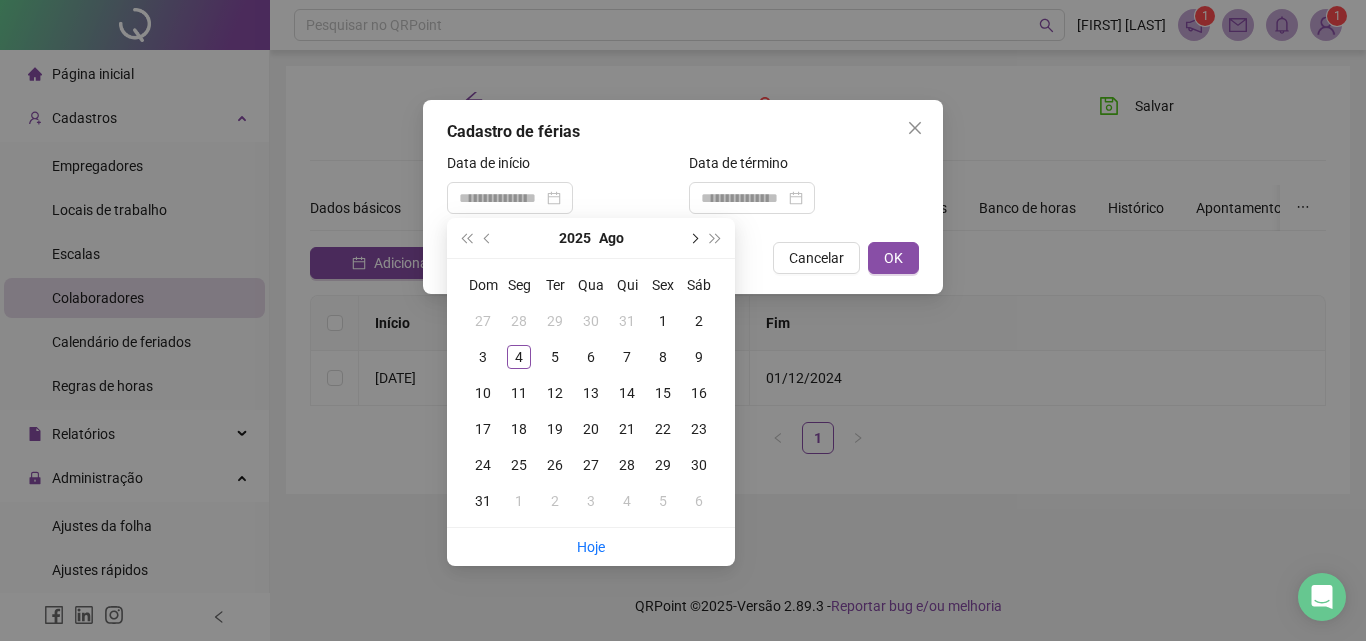 click at bounding box center [693, 238] 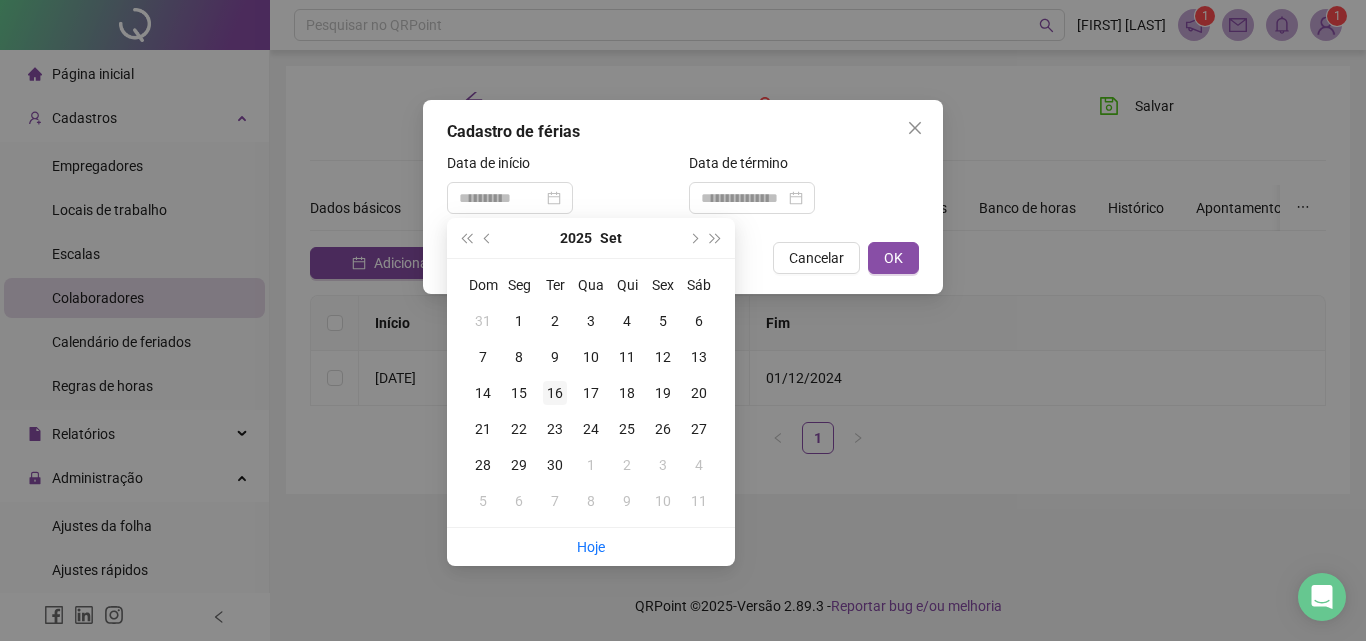 type on "**********" 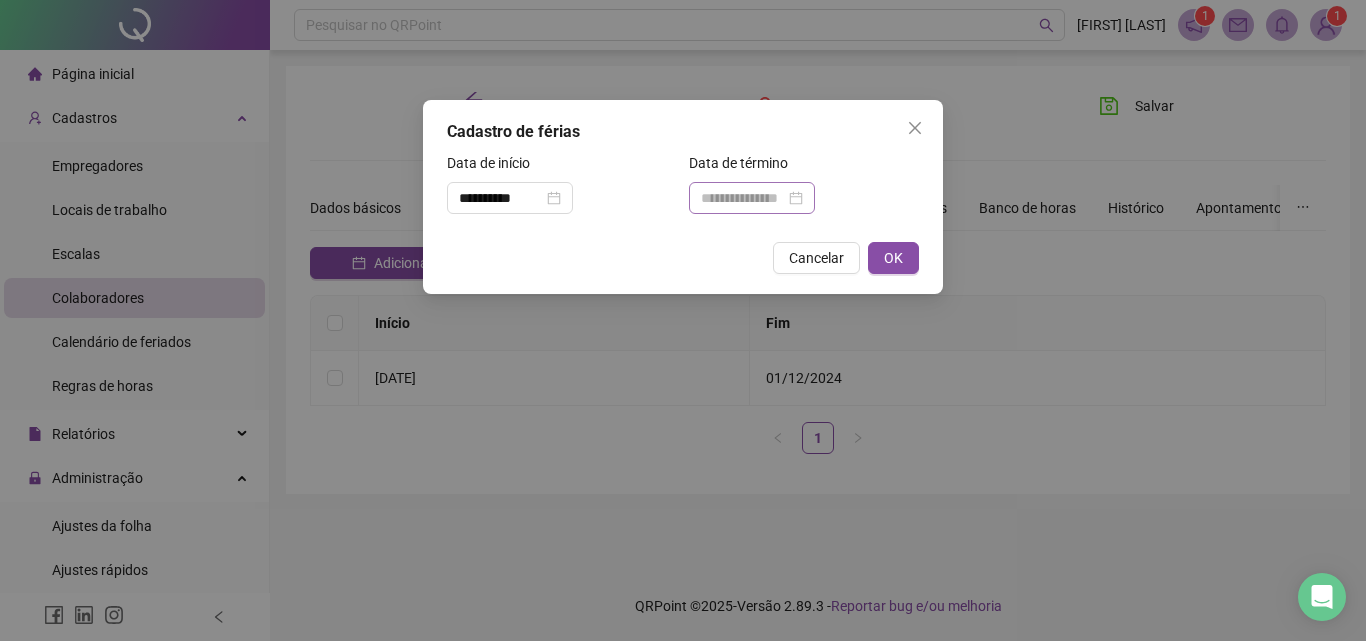 click at bounding box center (752, 198) 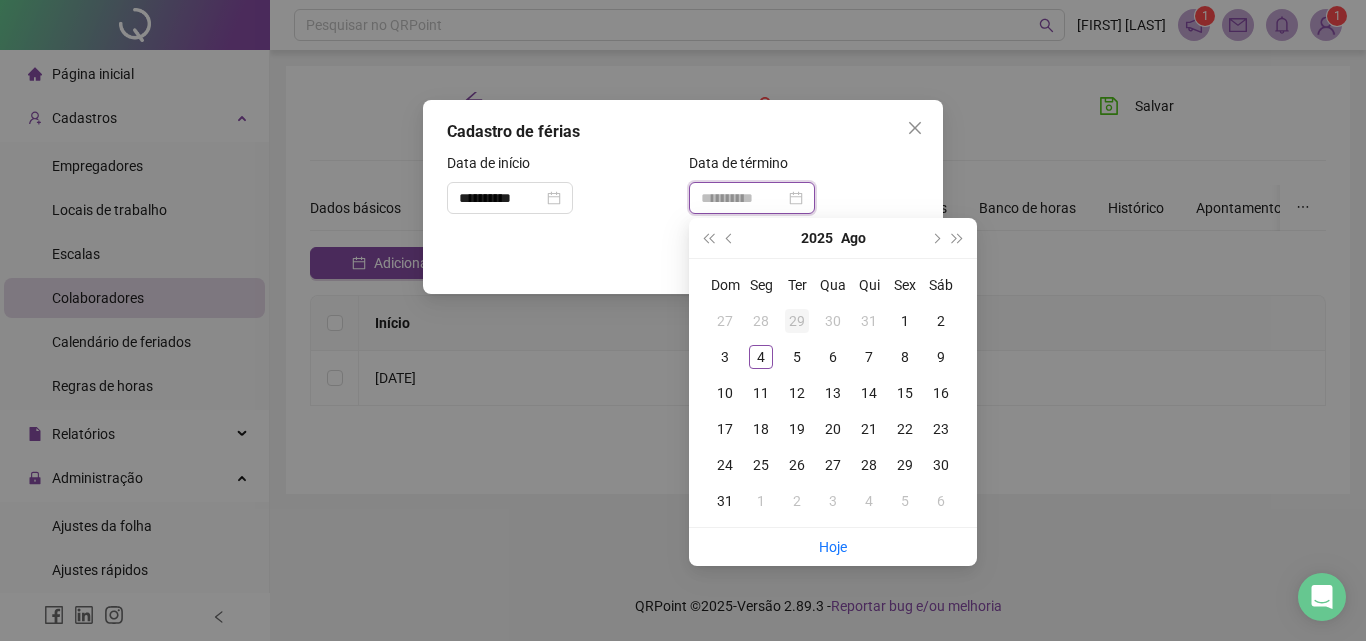 type on "**********" 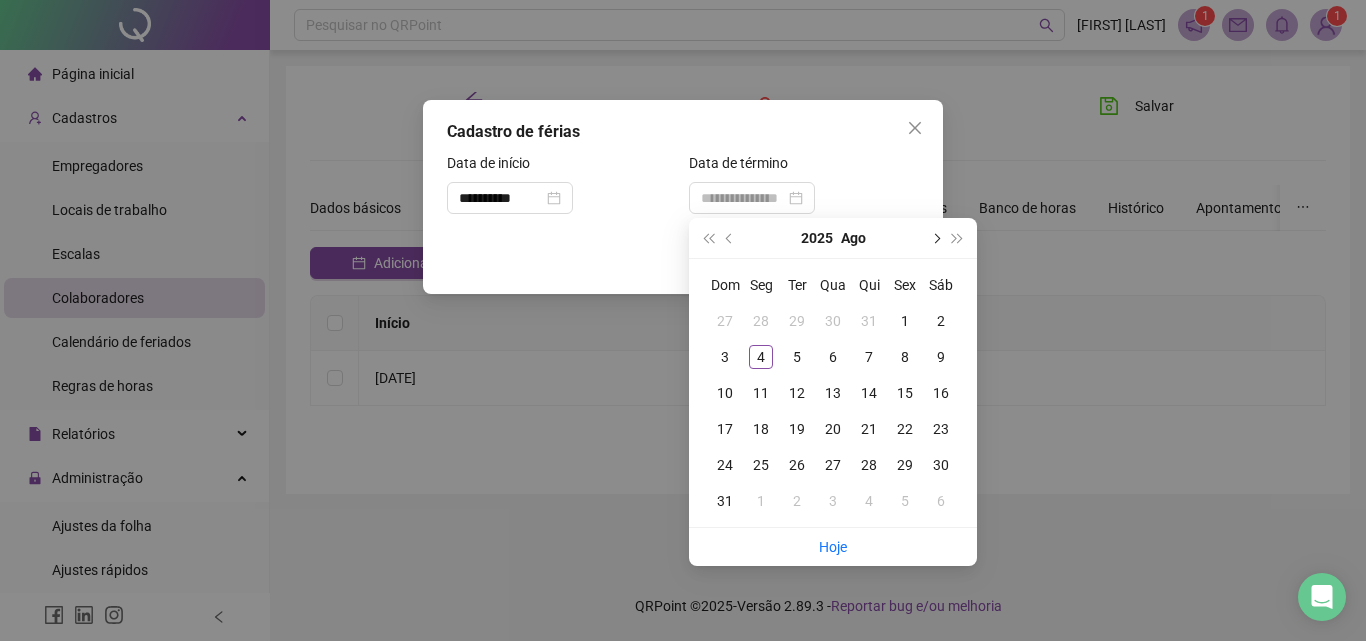 click at bounding box center [935, 238] 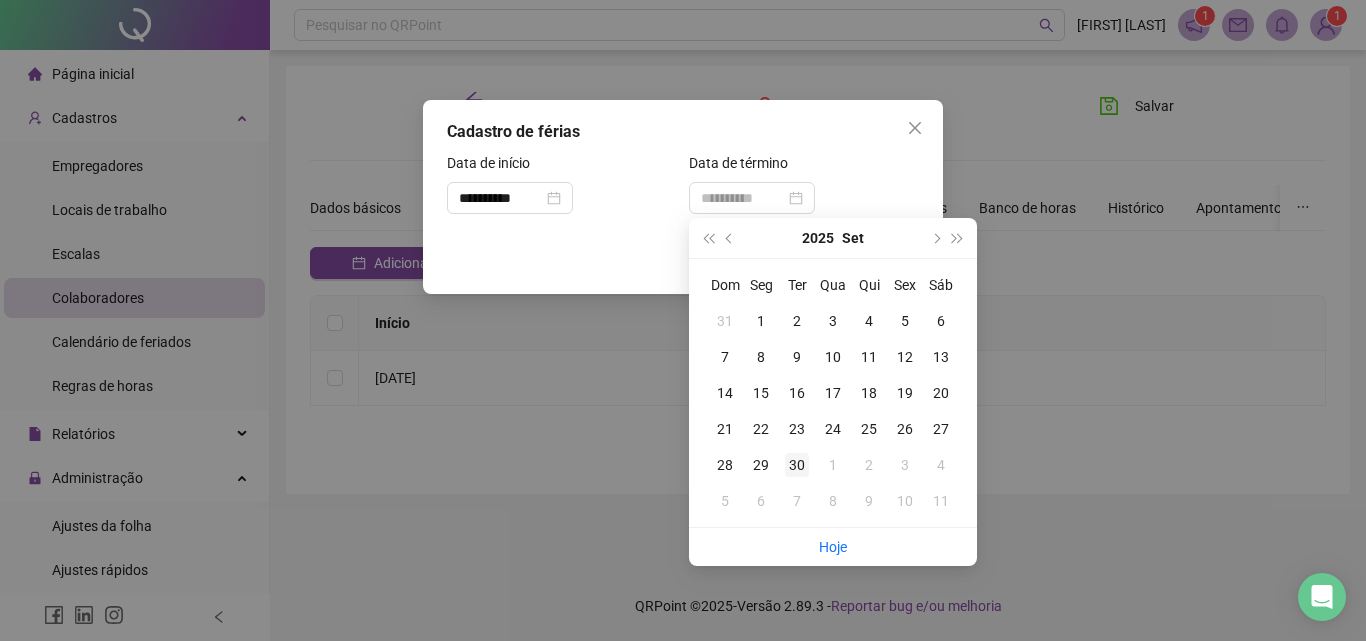 type on "**********" 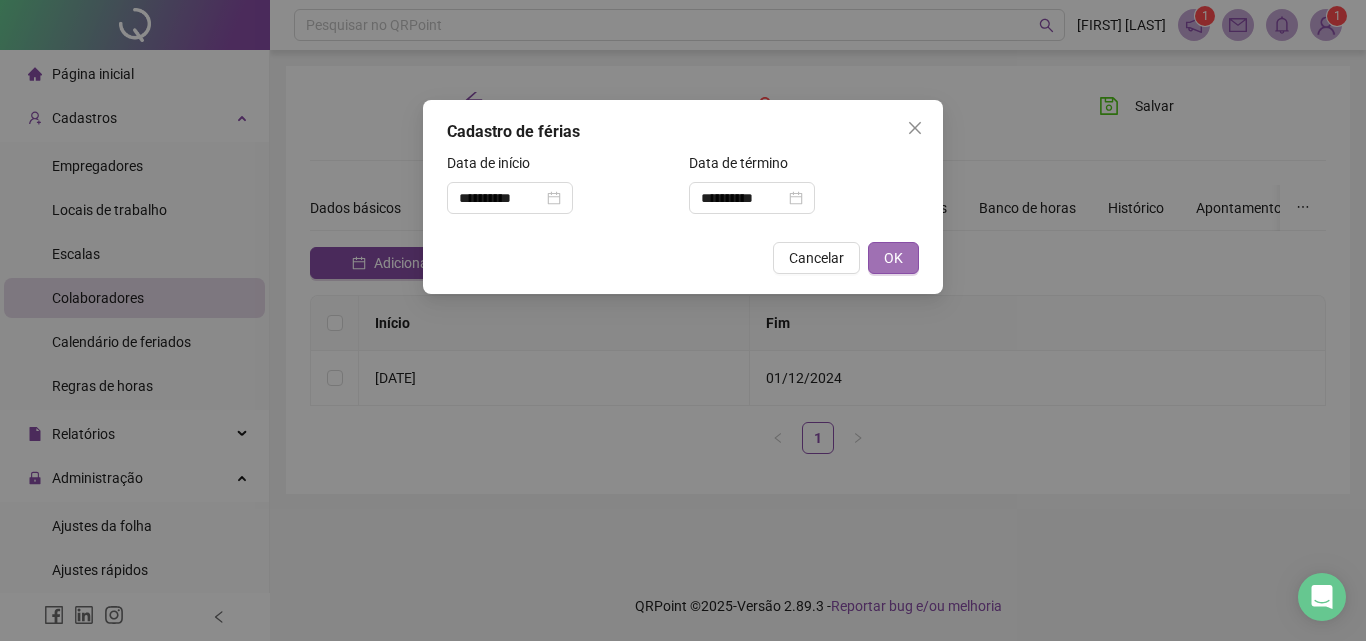 click on "OK" at bounding box center [893, 258] 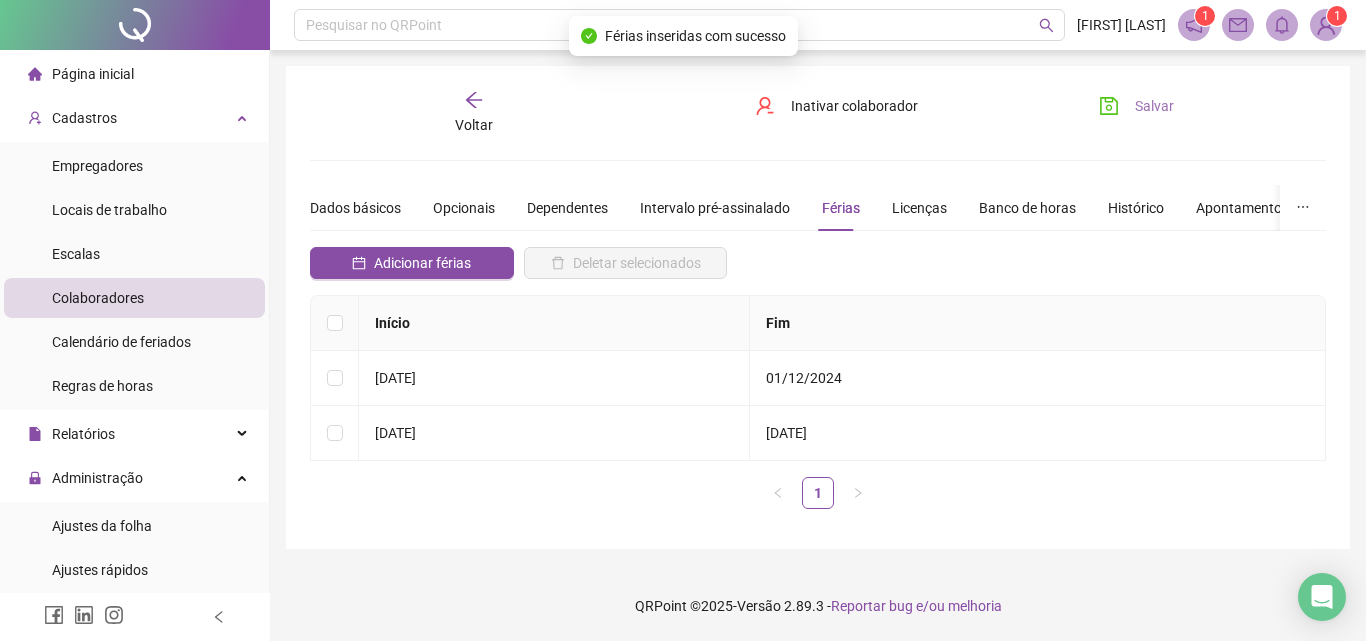 click on "Salvar" at bounding box center (1154, 106) 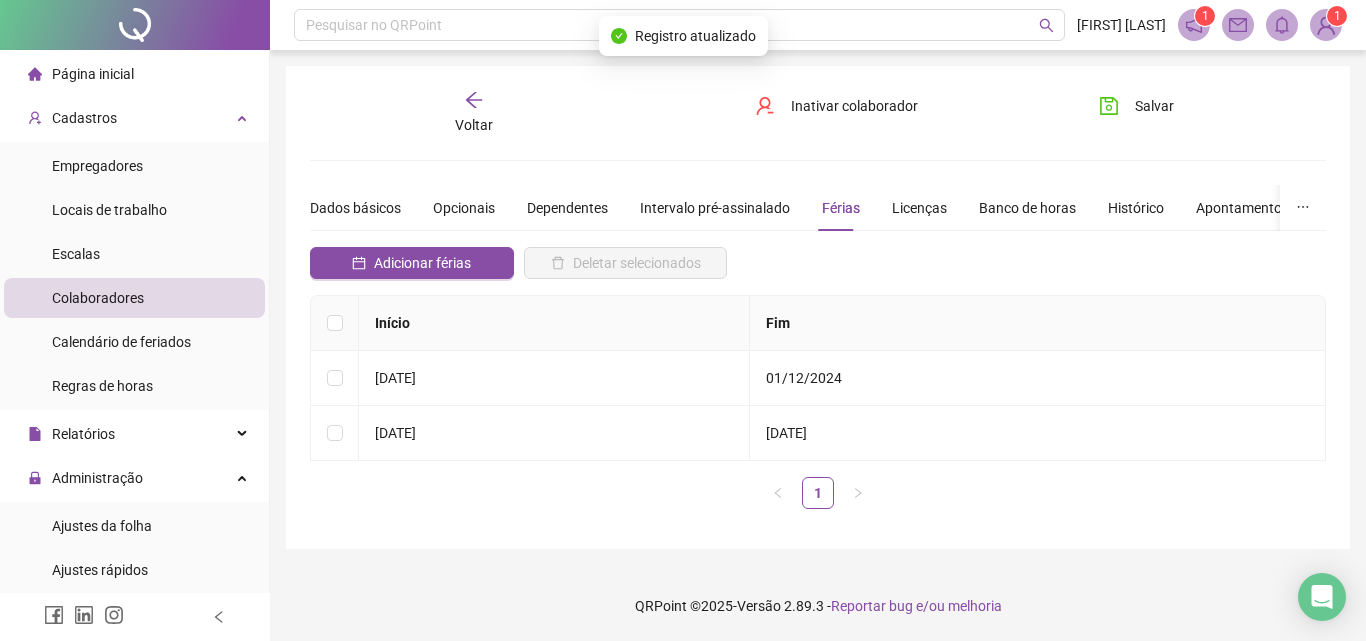 click 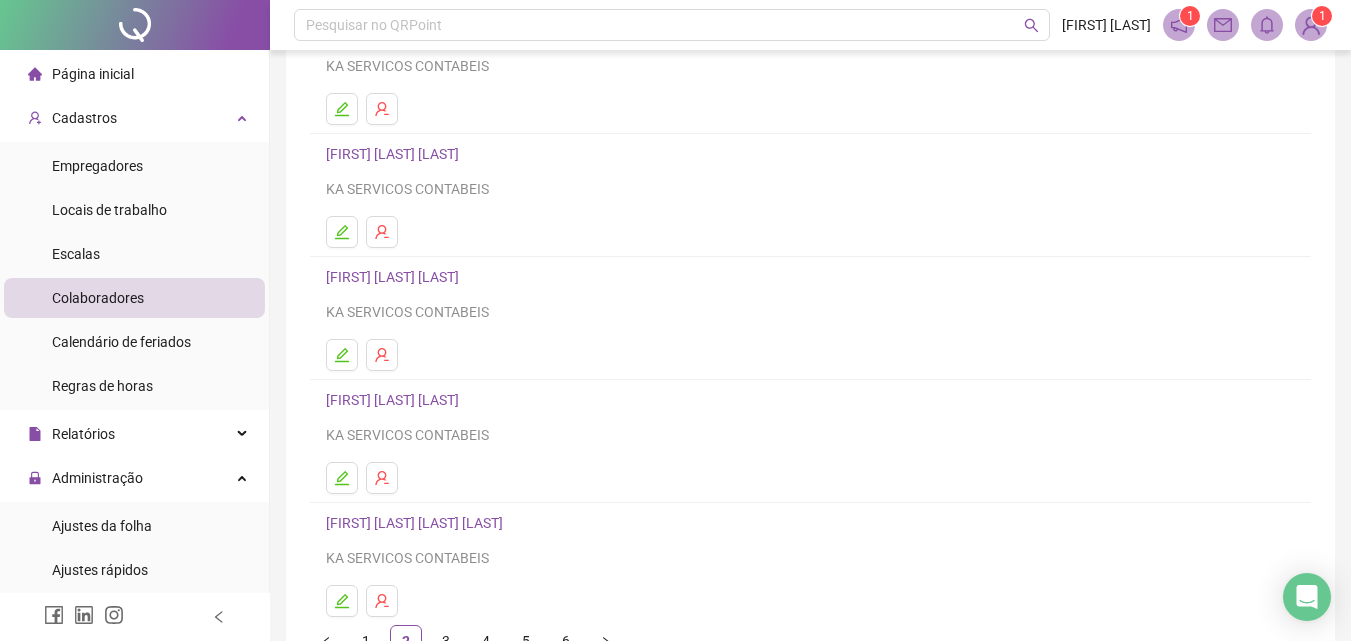 scroll, scrollTop: 300, scrollLeft: 0, axis: vertical 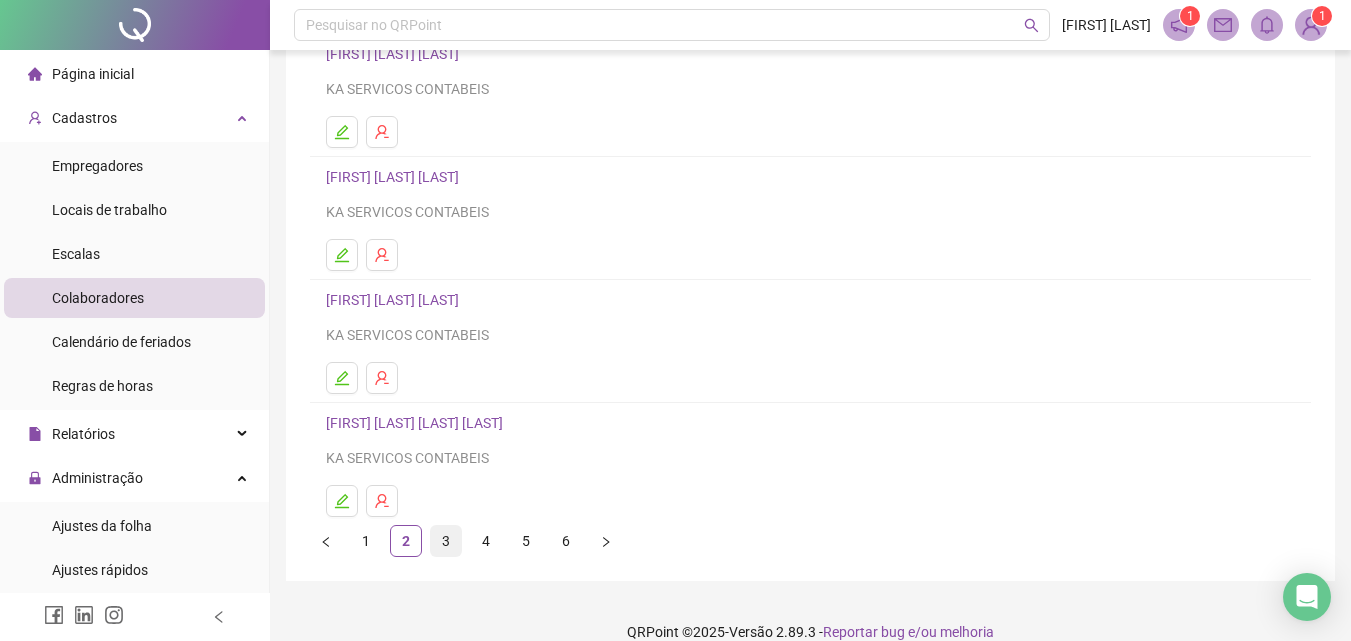 click on "3" at bounding box center [446, 541] 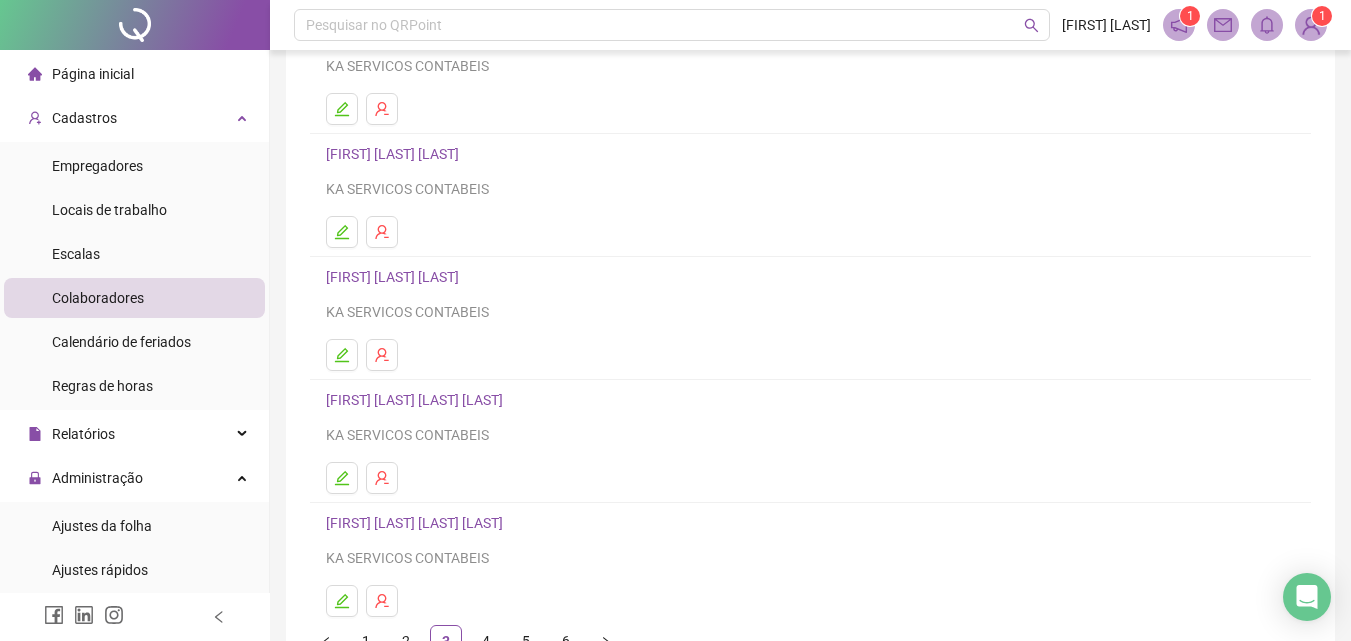 scroll, scrollTop: 300, scrollLeft: 0, axis: vertical 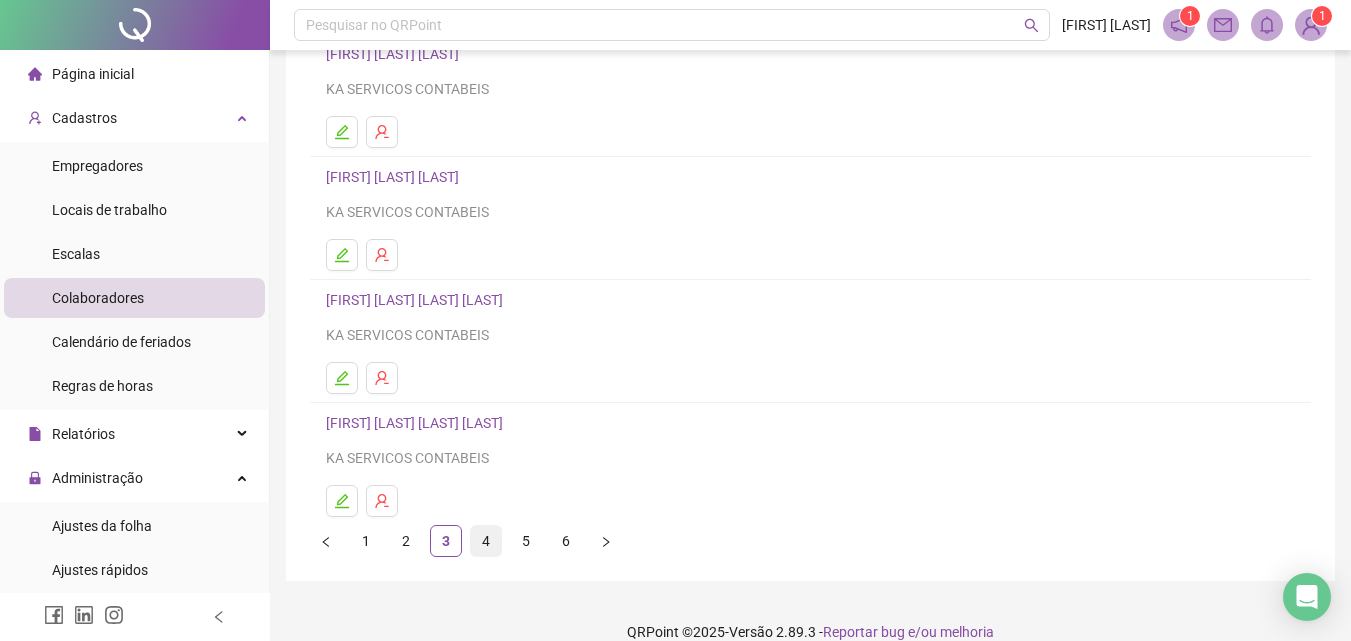 click on "4" at bounding box center (486, 541) 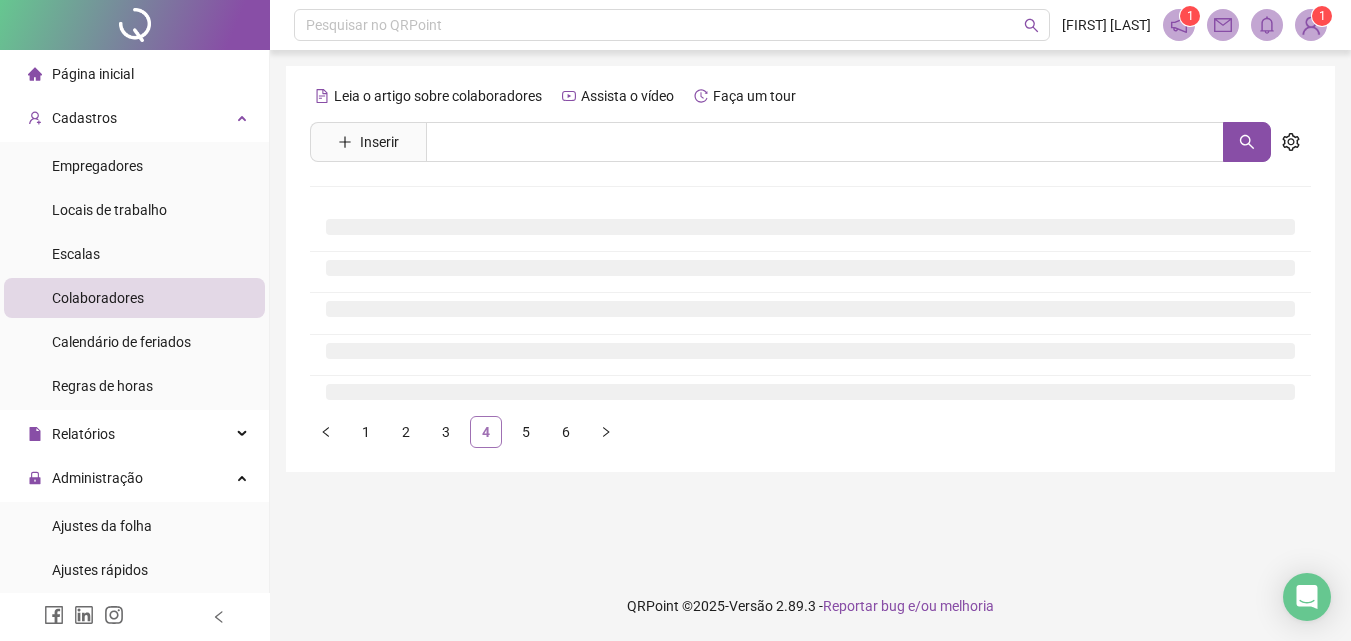 scroll, scrollTop: 0, scrollLeft: 0, axis: both 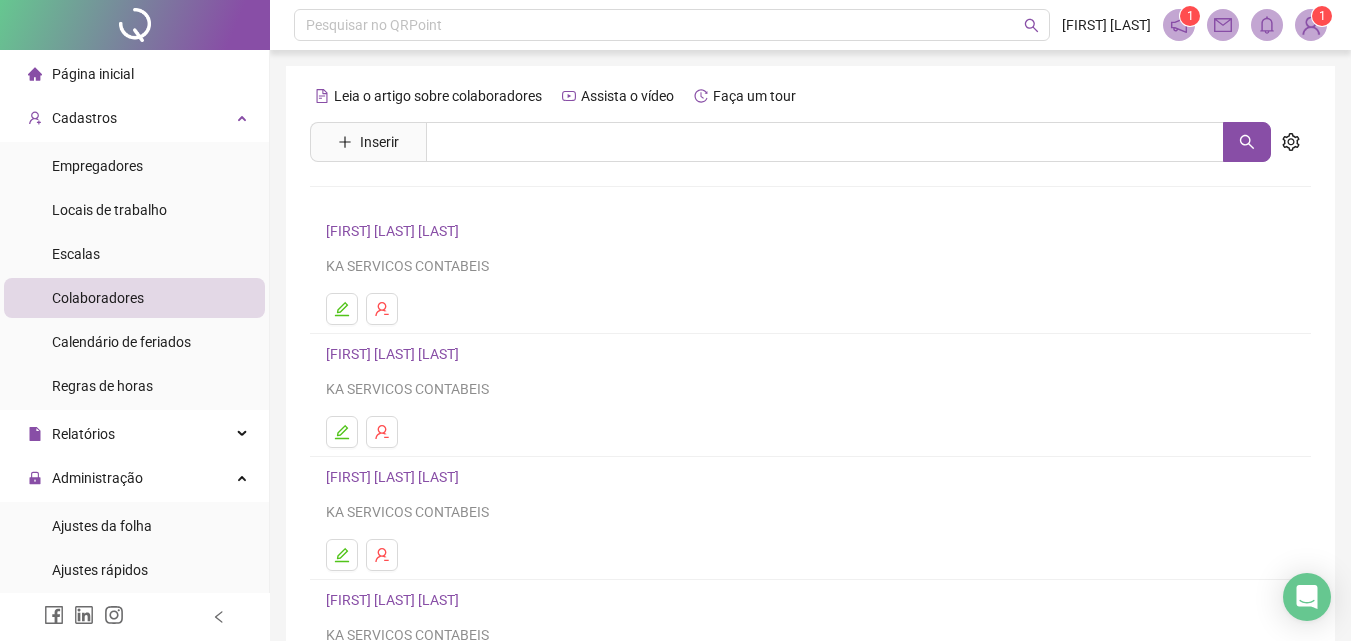 click on "[FIRST] [LAST] [LAST]" at bounding box center (395, 354) 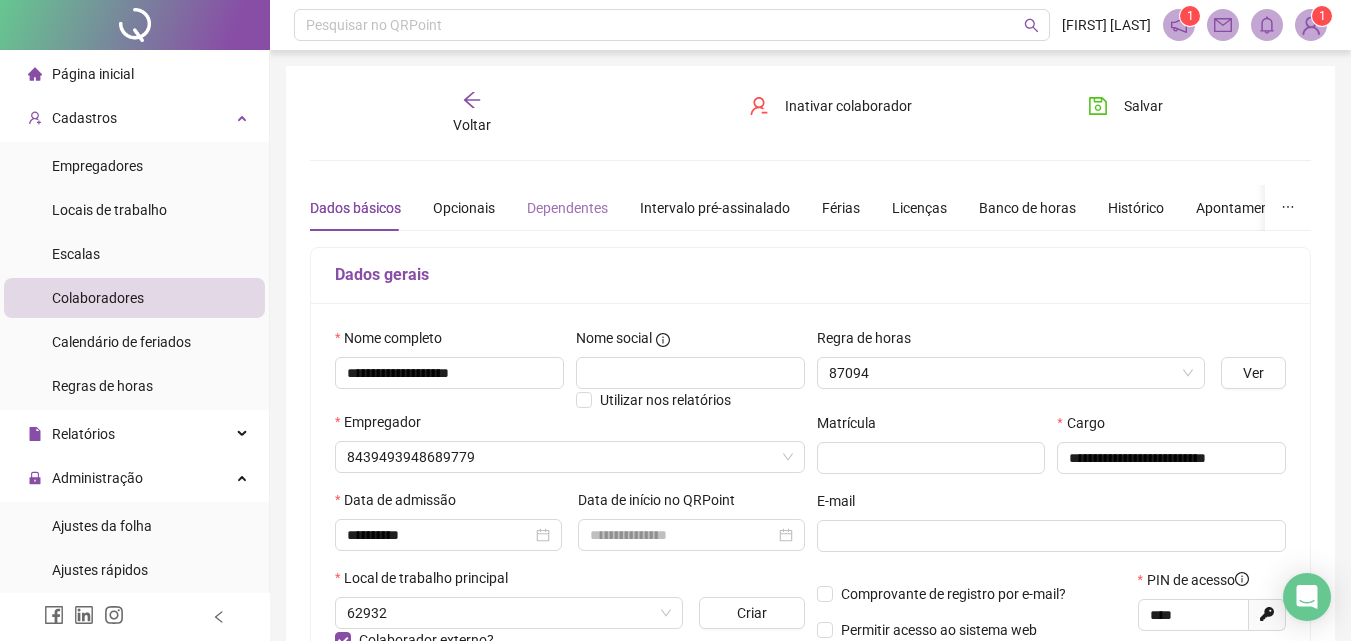 type on "**********" 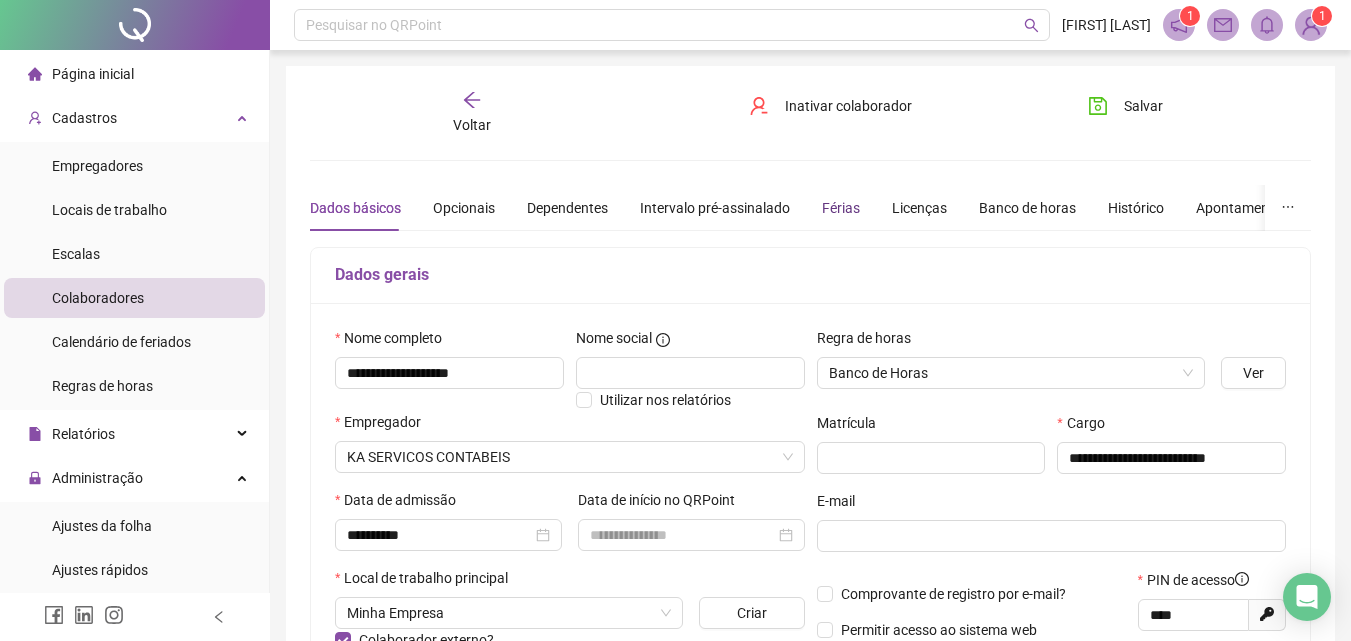 click on "Férias" at bounding box center [841, 208] 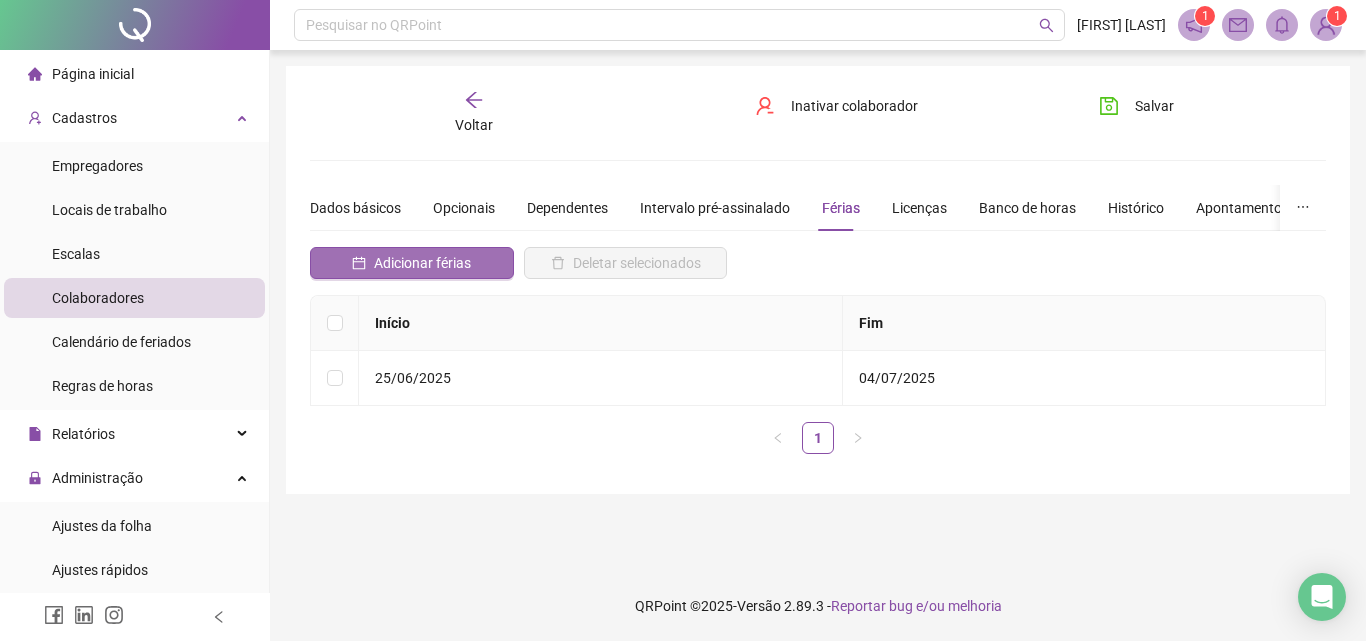 click on "Adicionar férias" at bounding box center [422, 263] 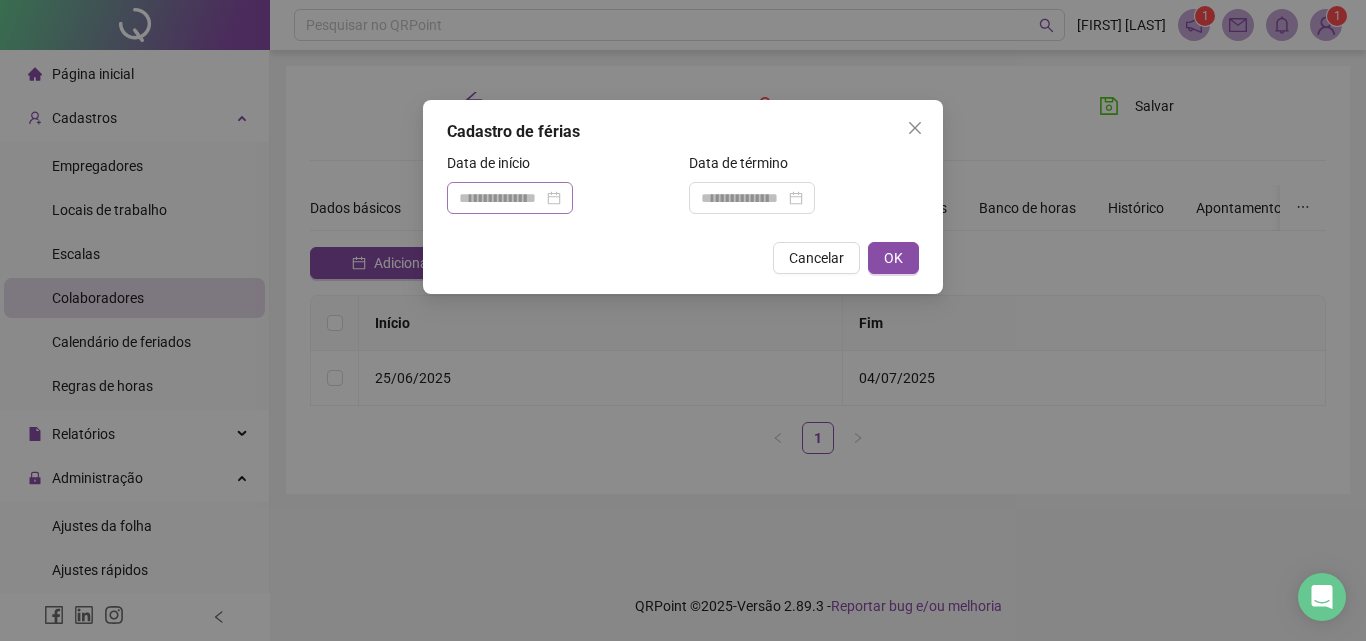 click at bounding box center [510, 198] 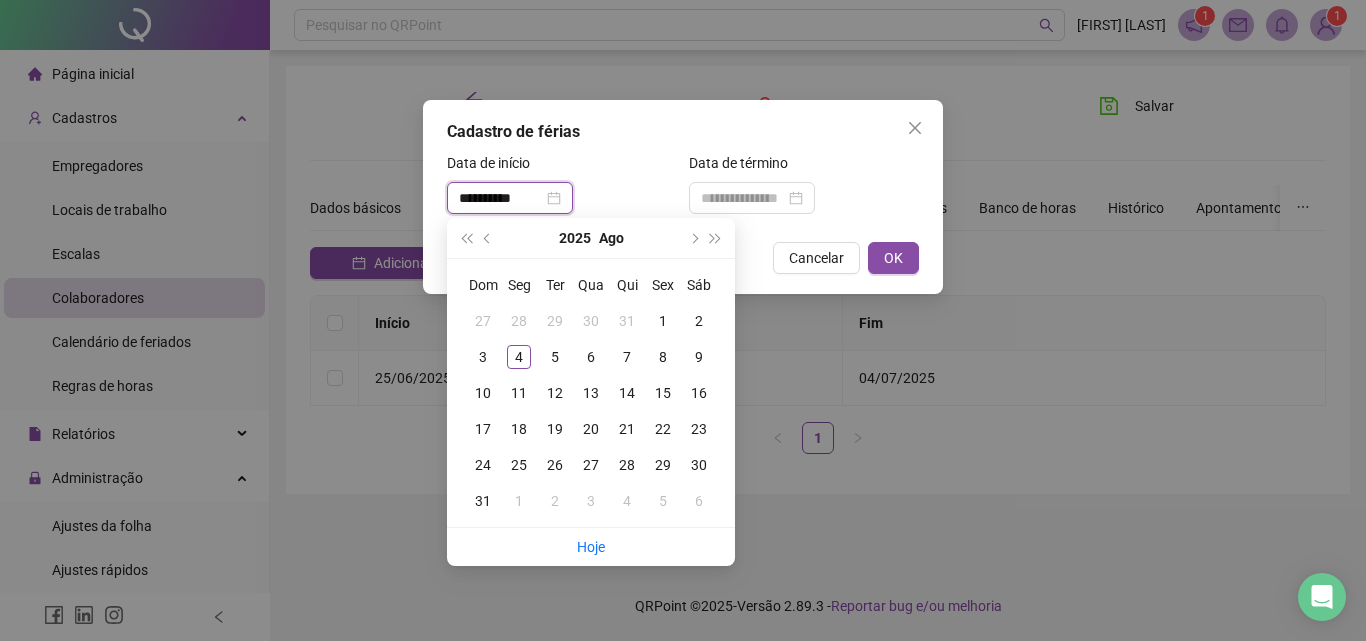 type on "**********" 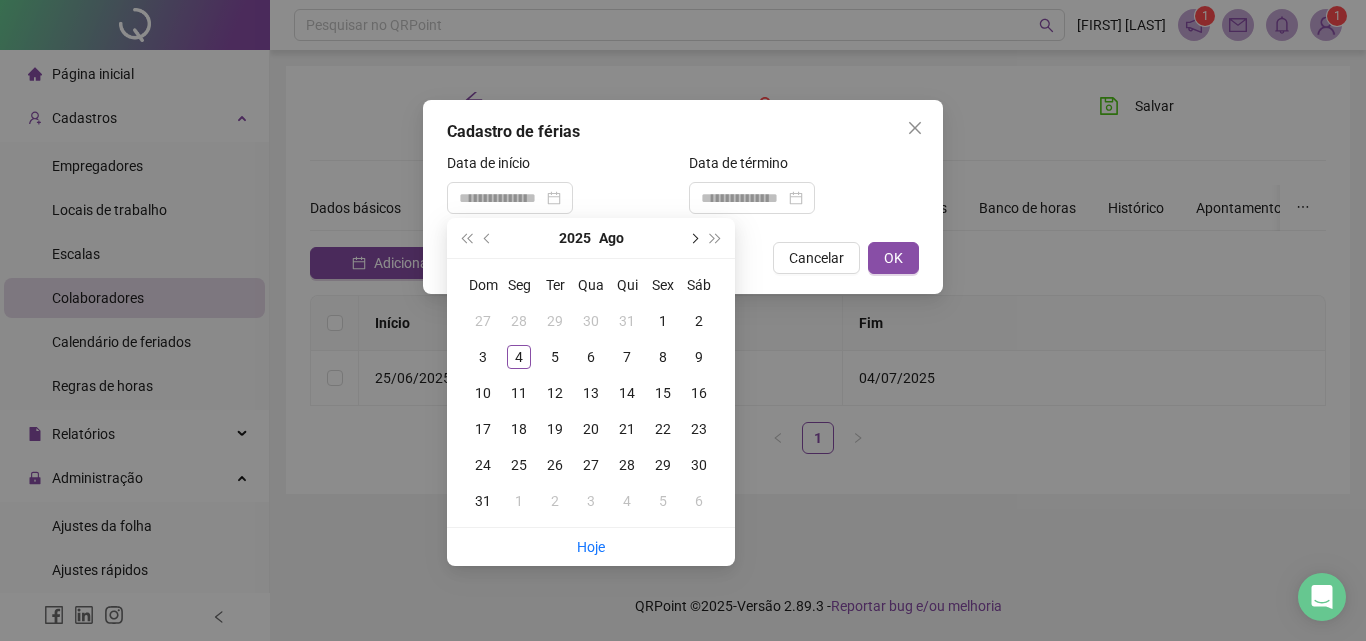 click at bounding box center (693, 238) 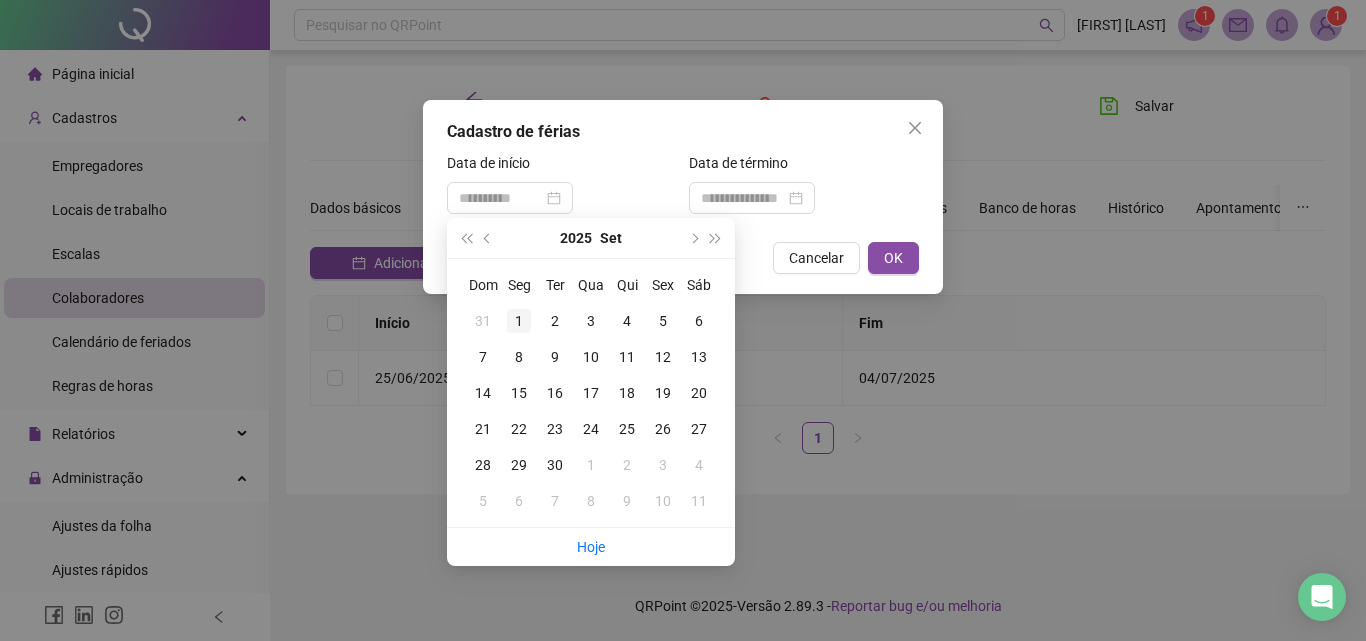 type on "**********" 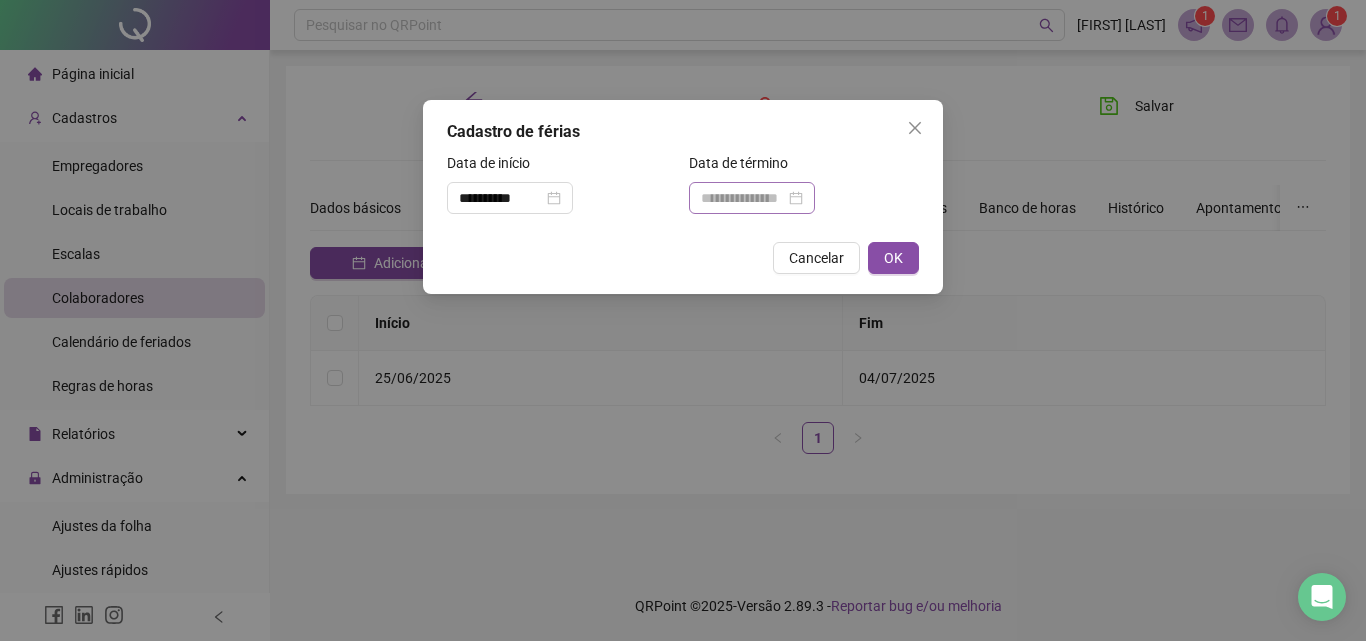 click at bounding box center (752, 198) 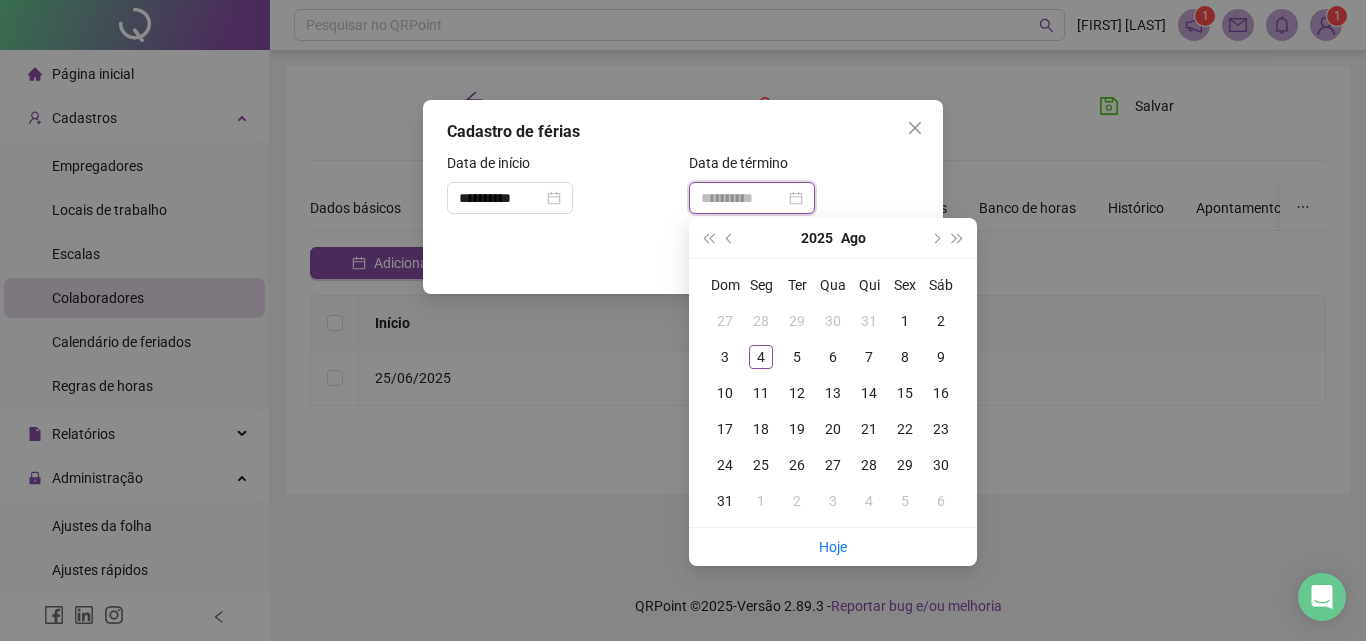 type on "**********" 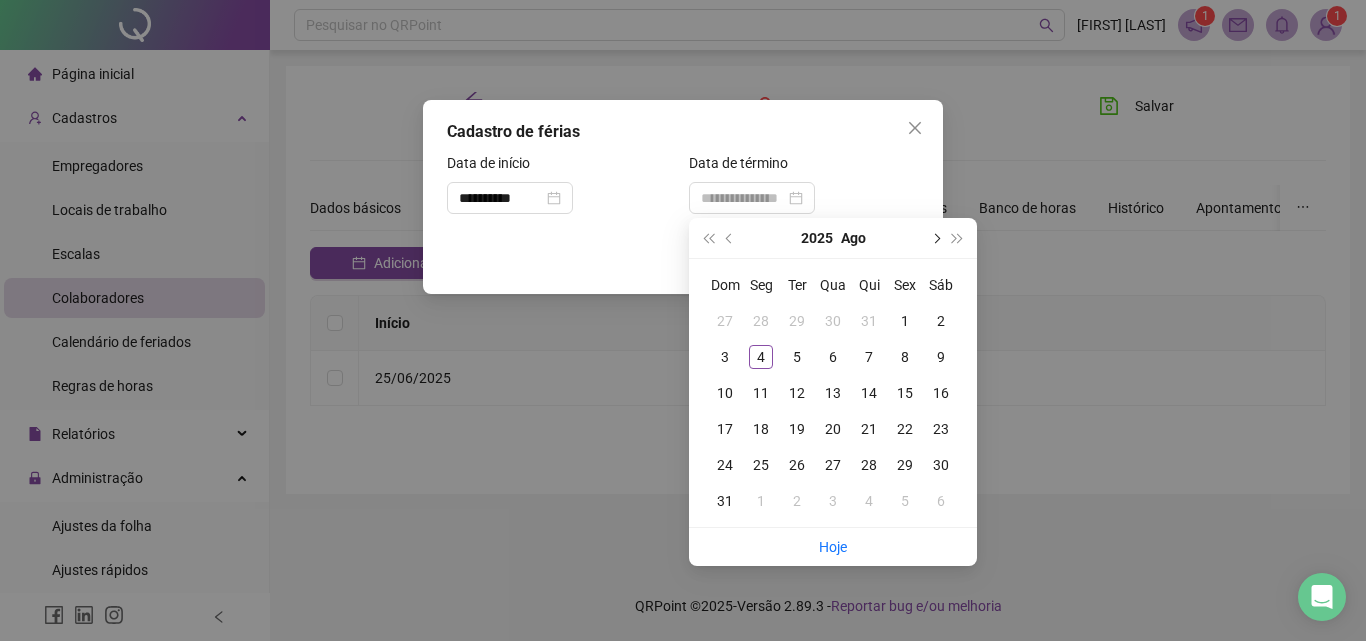 click at bounding box center (935, 238) 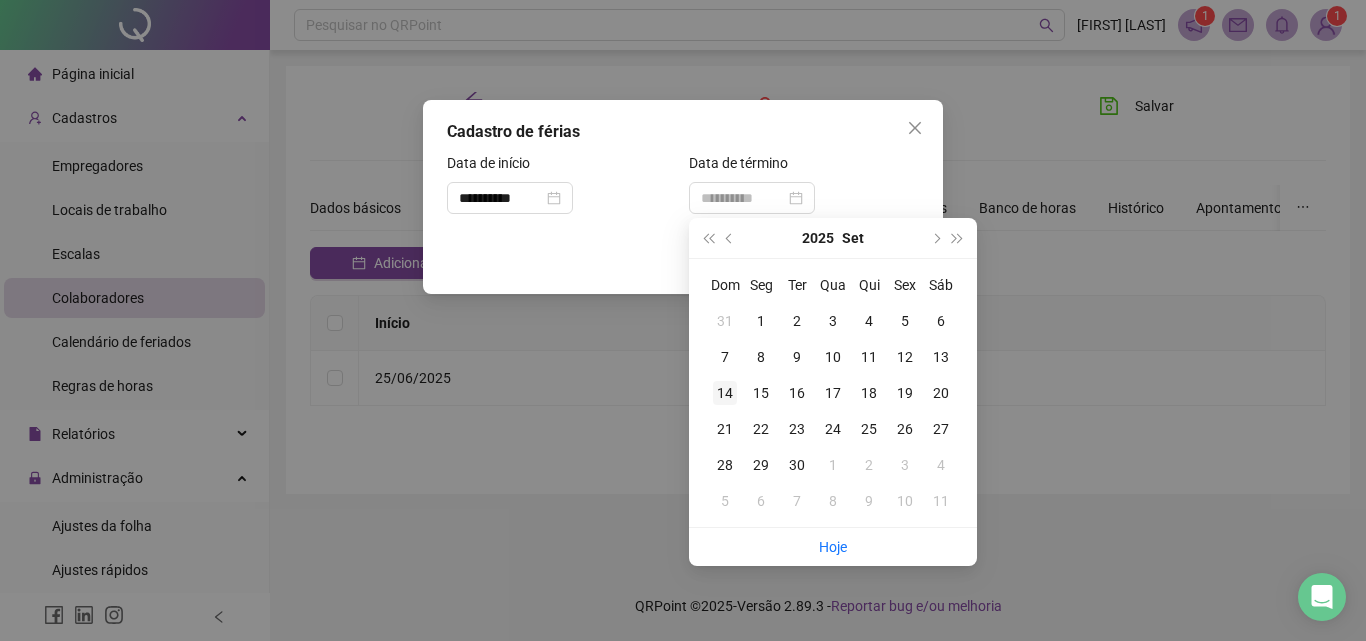type on "**********" 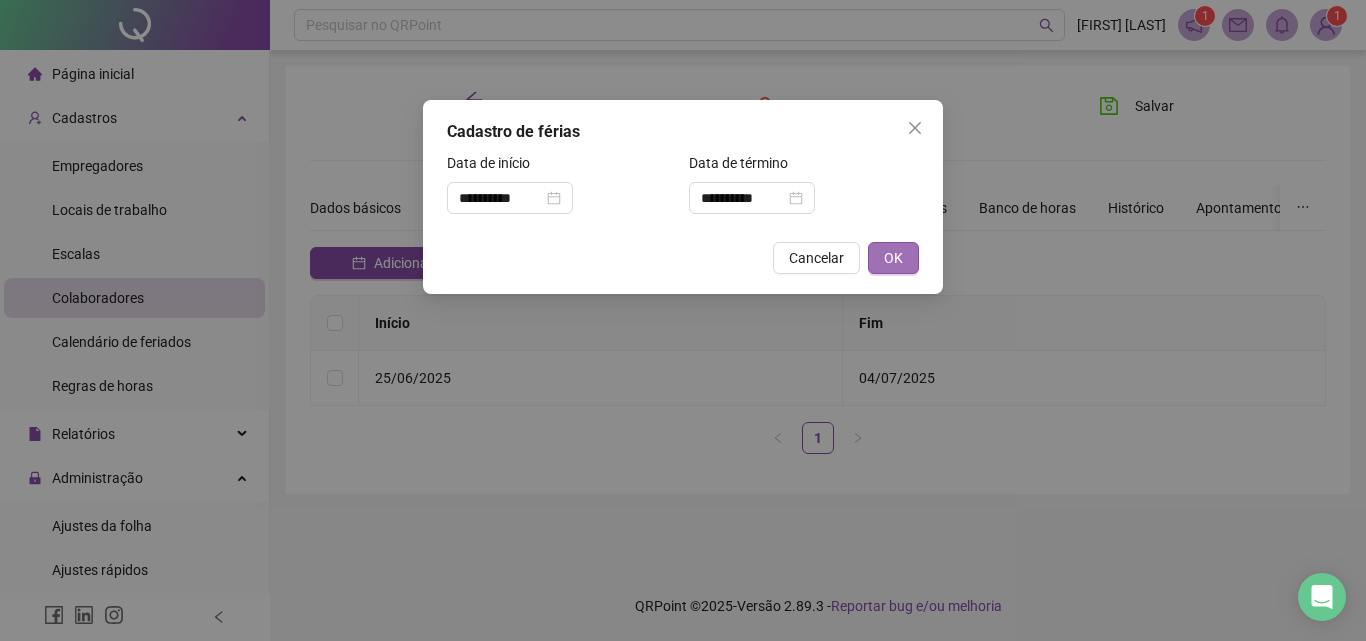 click on "OK" at bounding box center (893, 258) 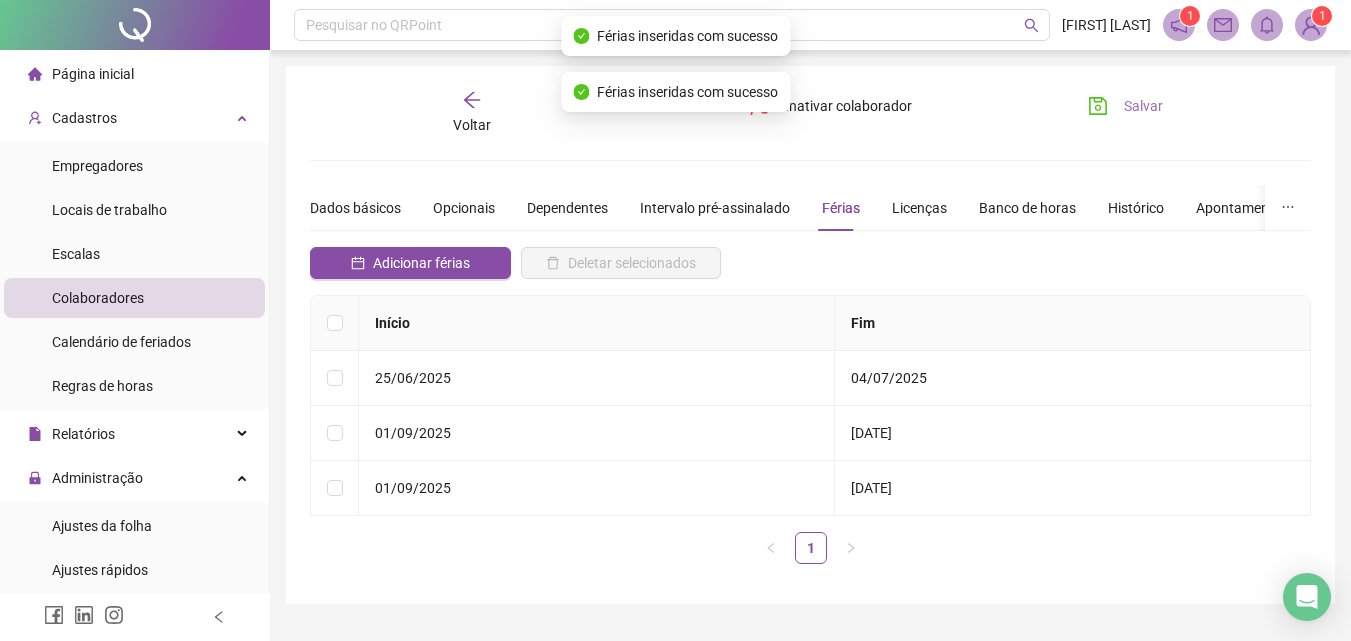 click on "Salvar" at bounding box center (1143, 106) 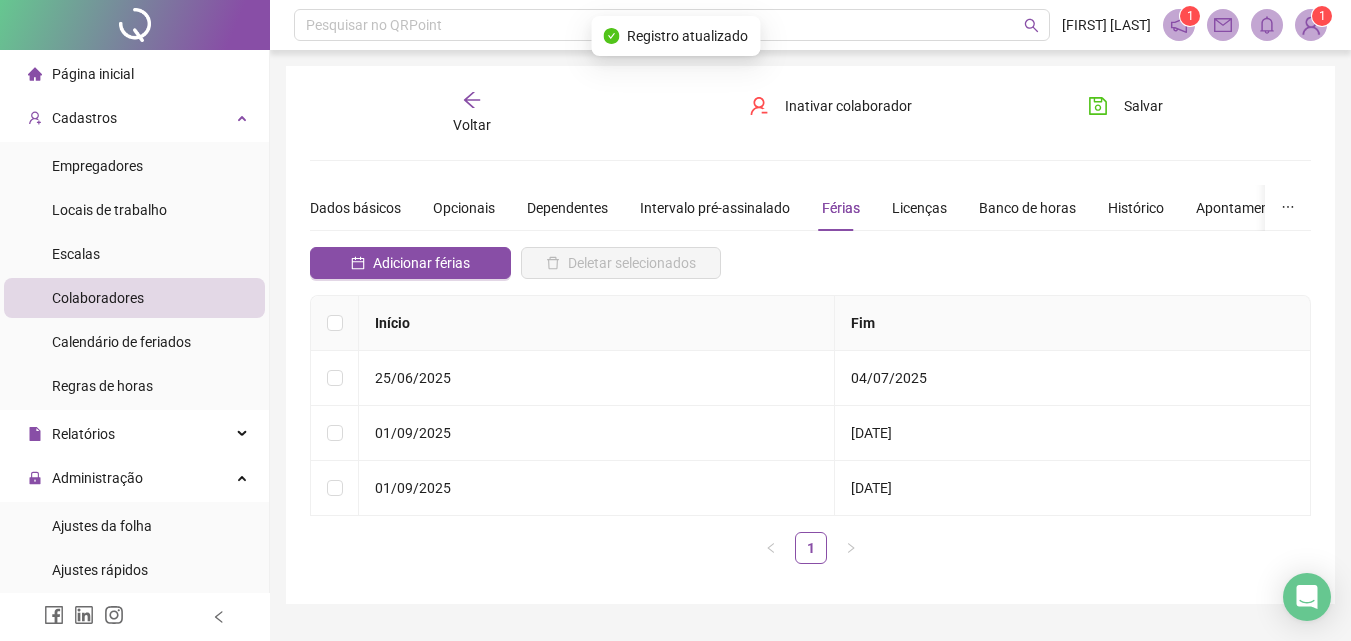 click 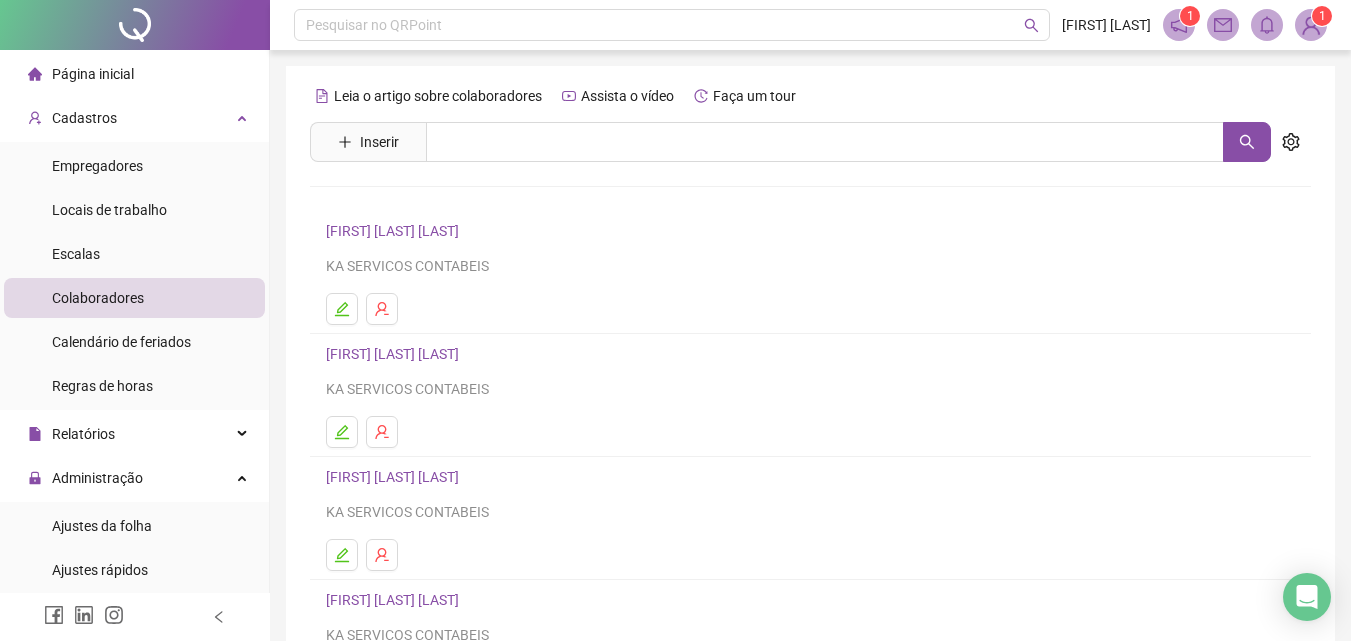 scroll, scrollTop: 100, scrollLeft: 0, axis: vertical 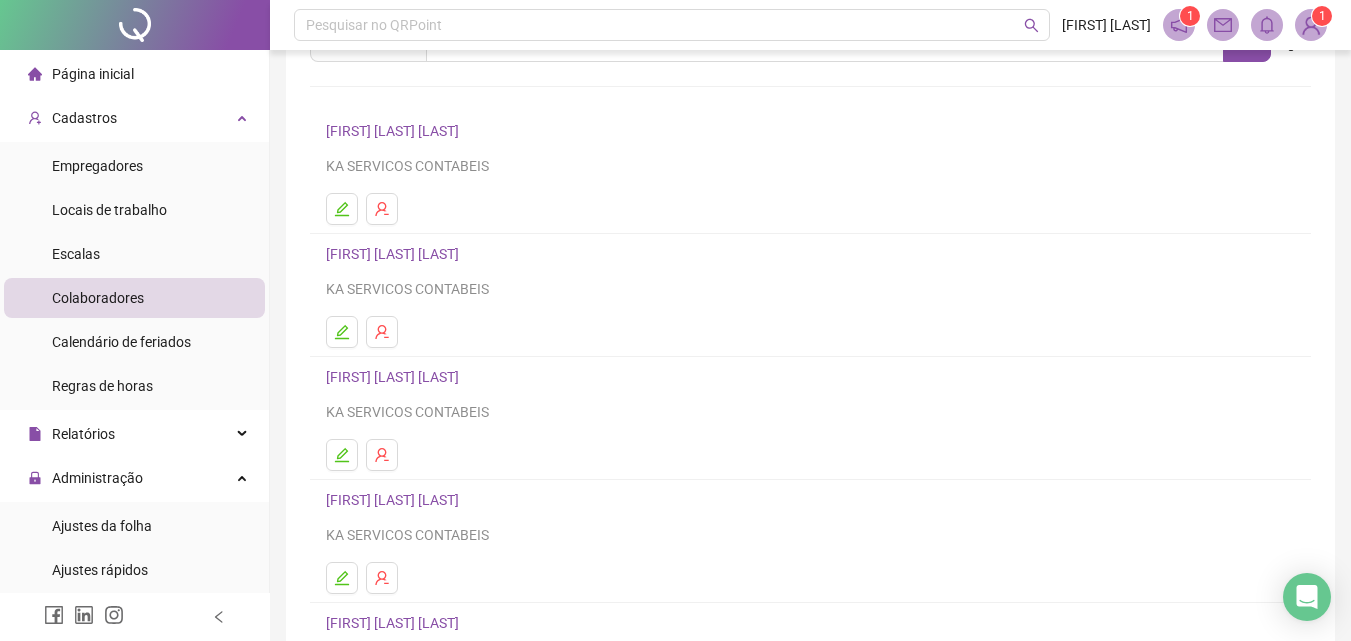 click on "[FIRST] [LAST] [LAST]" at bounding box center [395, 377] 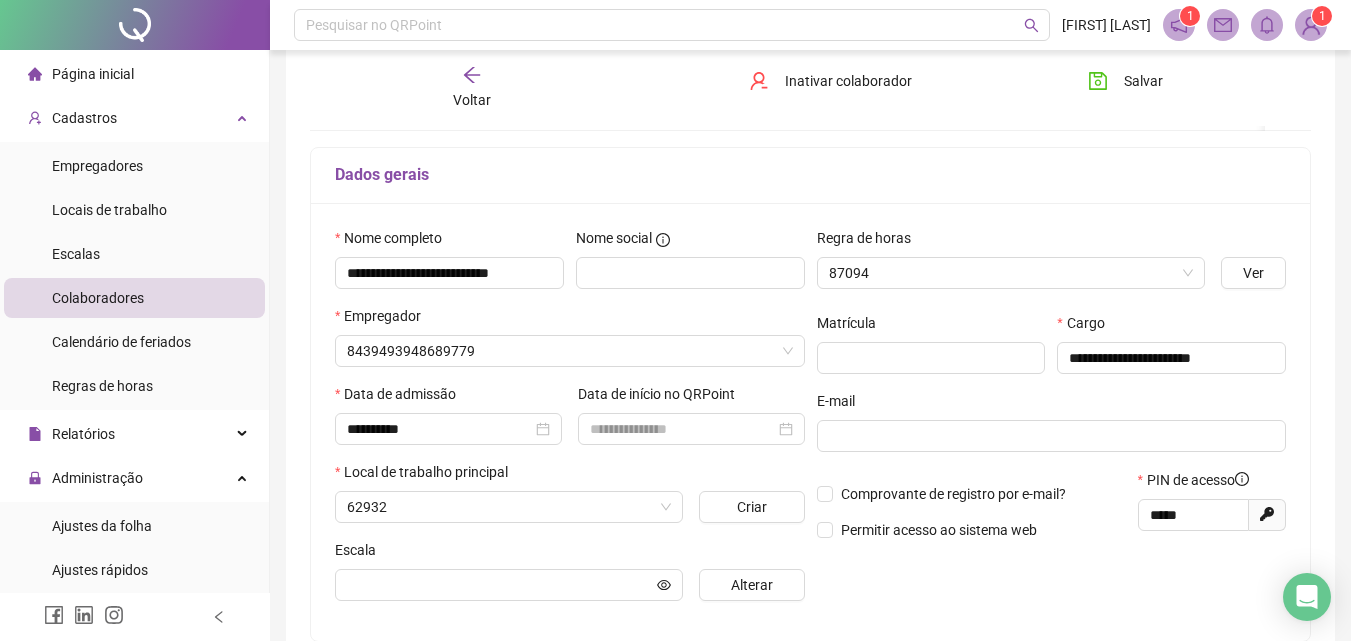 scroll, scrollTop: 110, scrollLeft: 0, axis: vertical 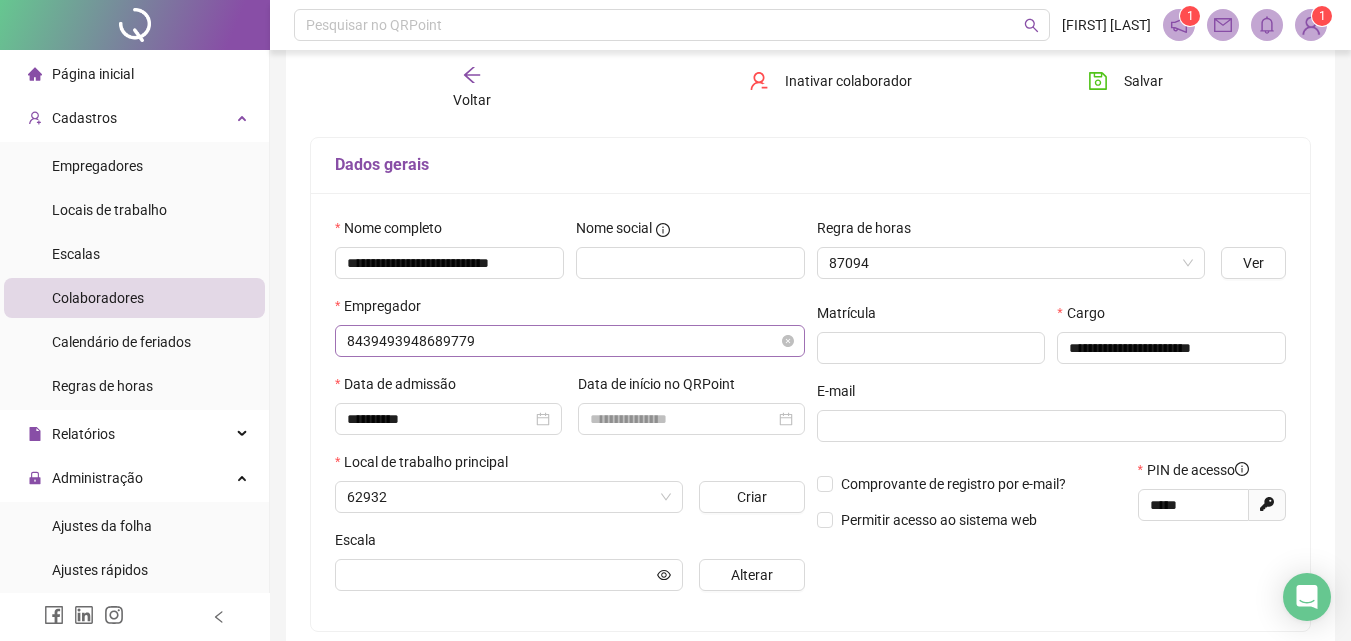 type on "**********" 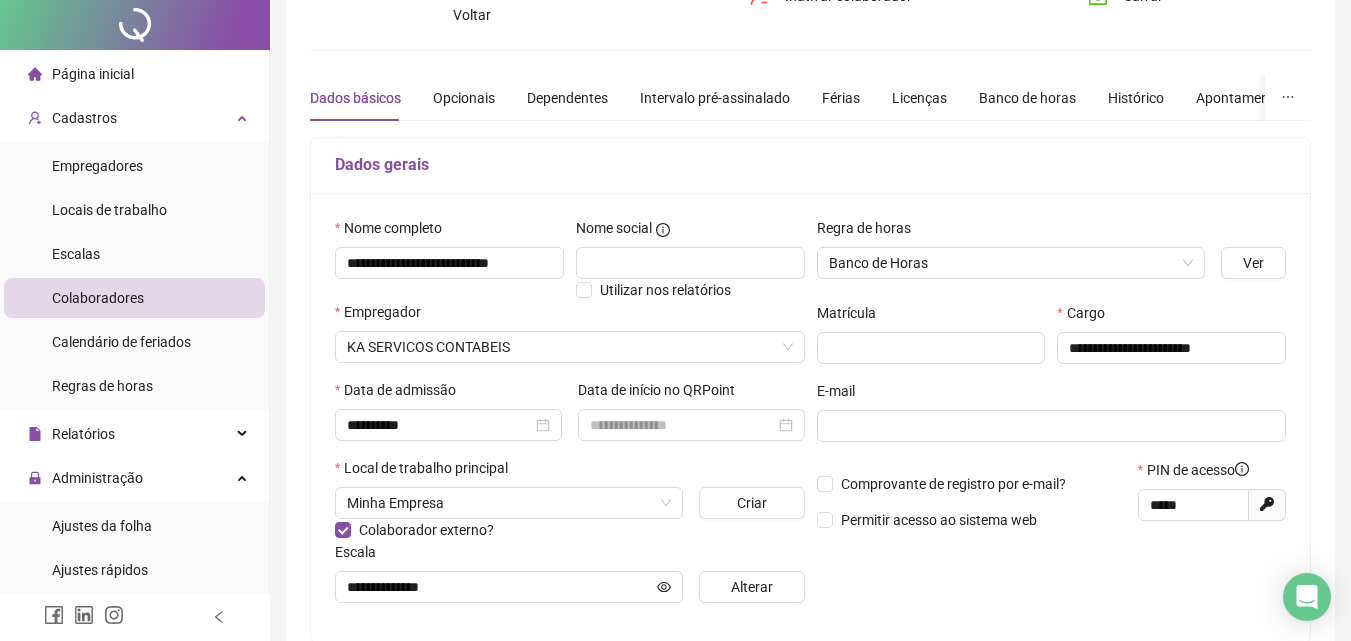 scroll, scrollTop: 0, scrollLeft: 0, axis: both 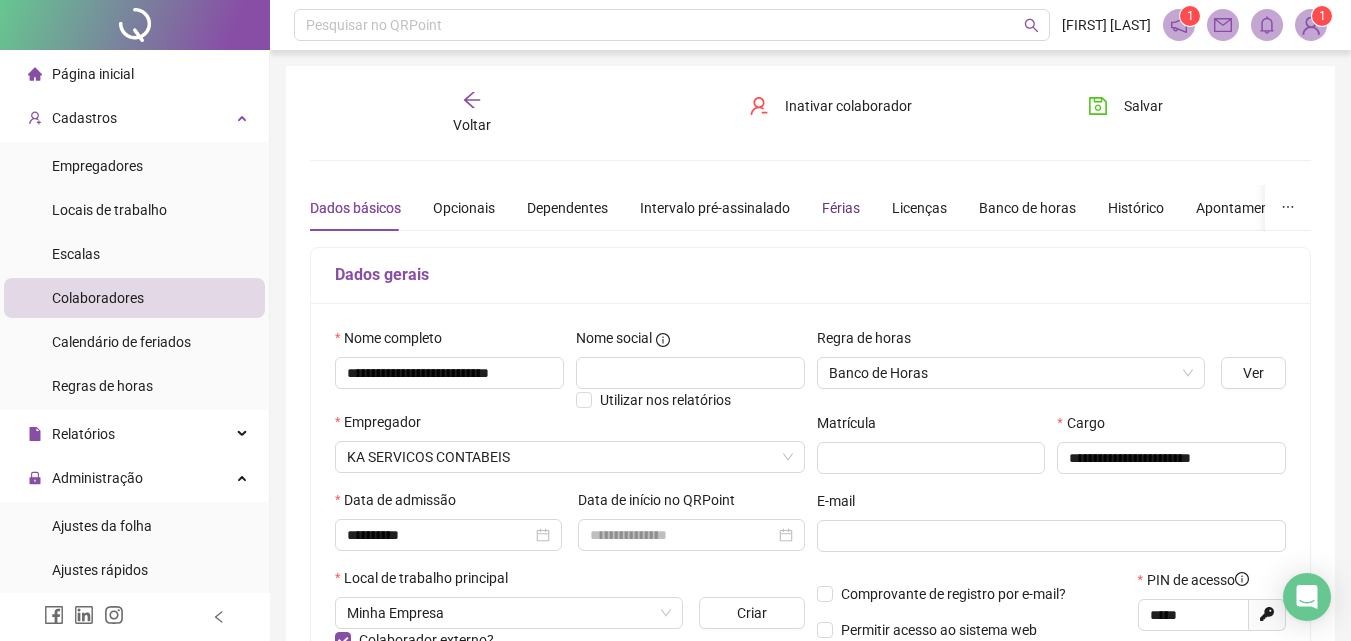 click on "Férias" at bounding box center (841, 208) 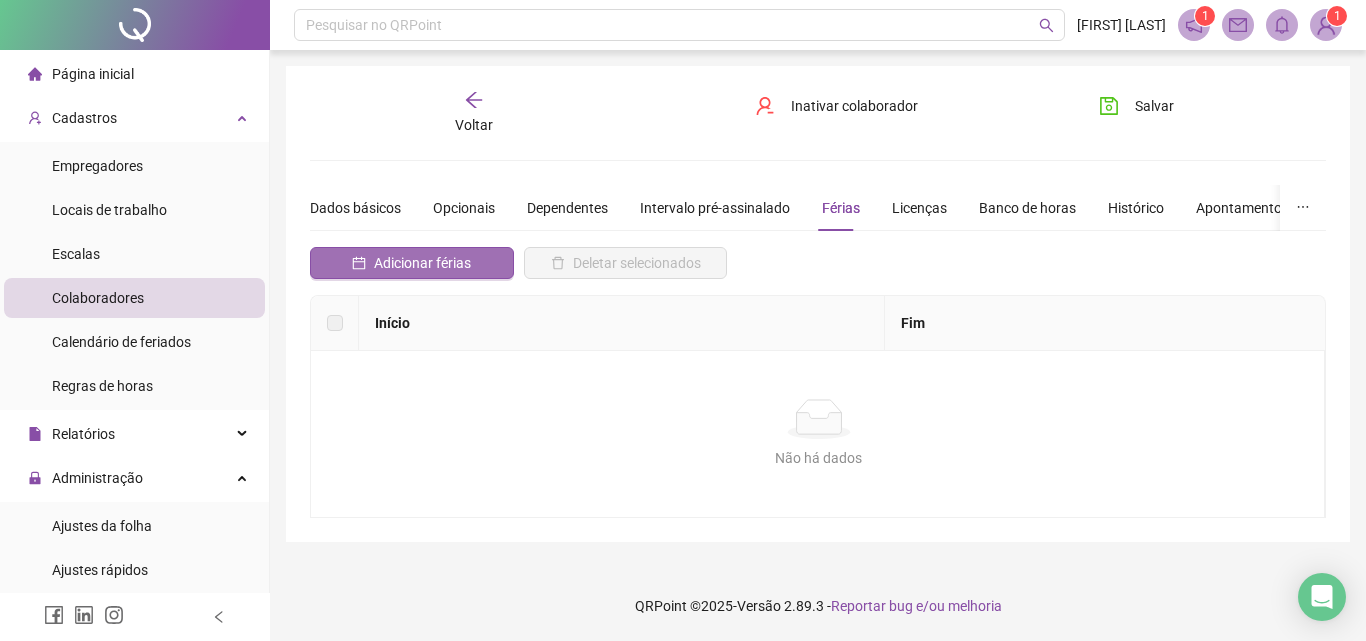 click on "Adicionar férias" at bounding box center (422, 263) 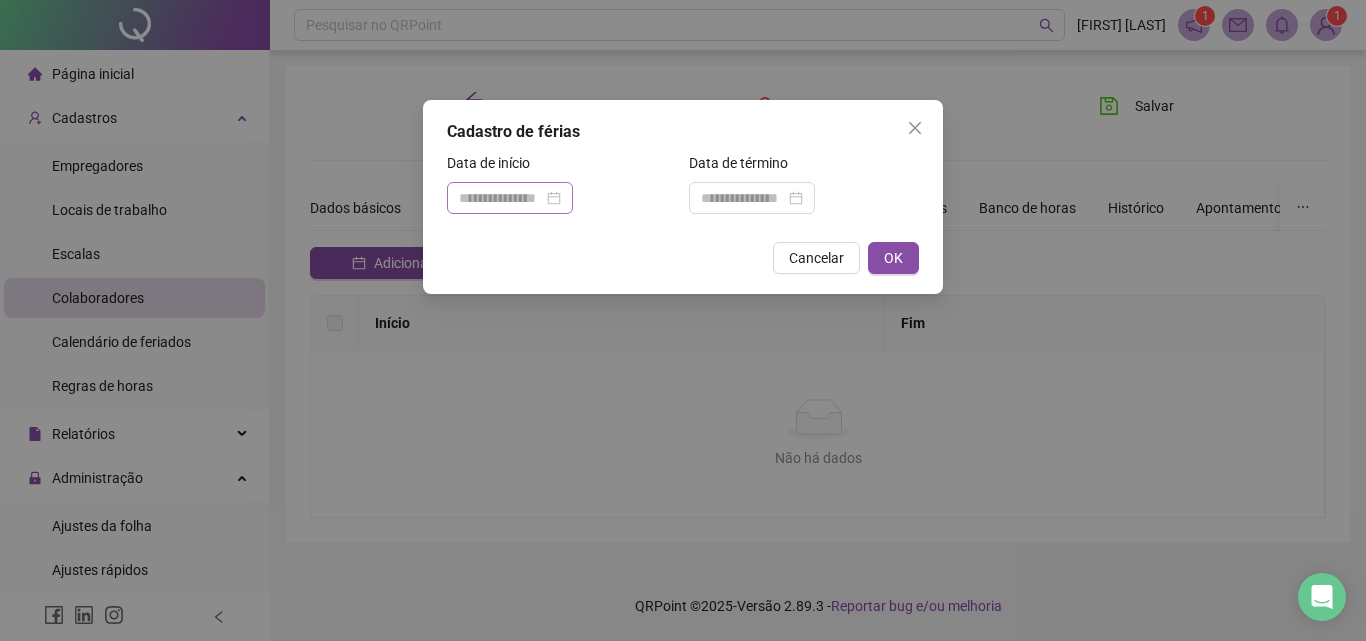 click at bounding box center (510, 198) 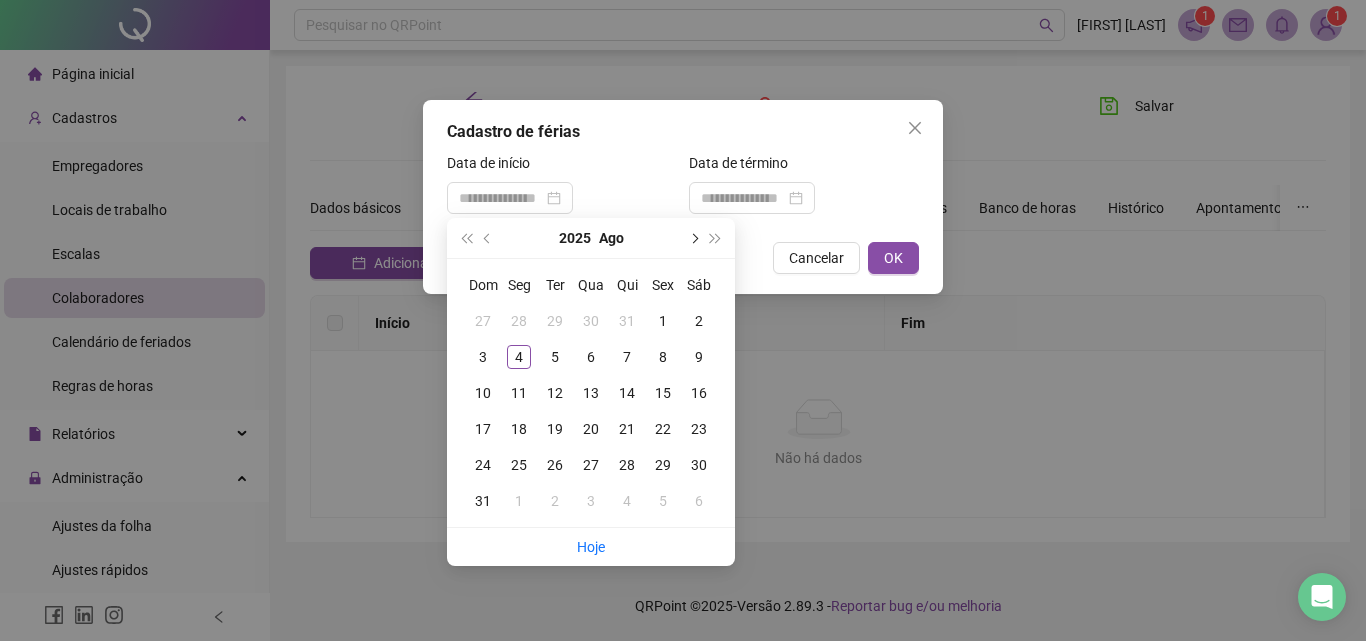 click at bounding box center [693, 238] 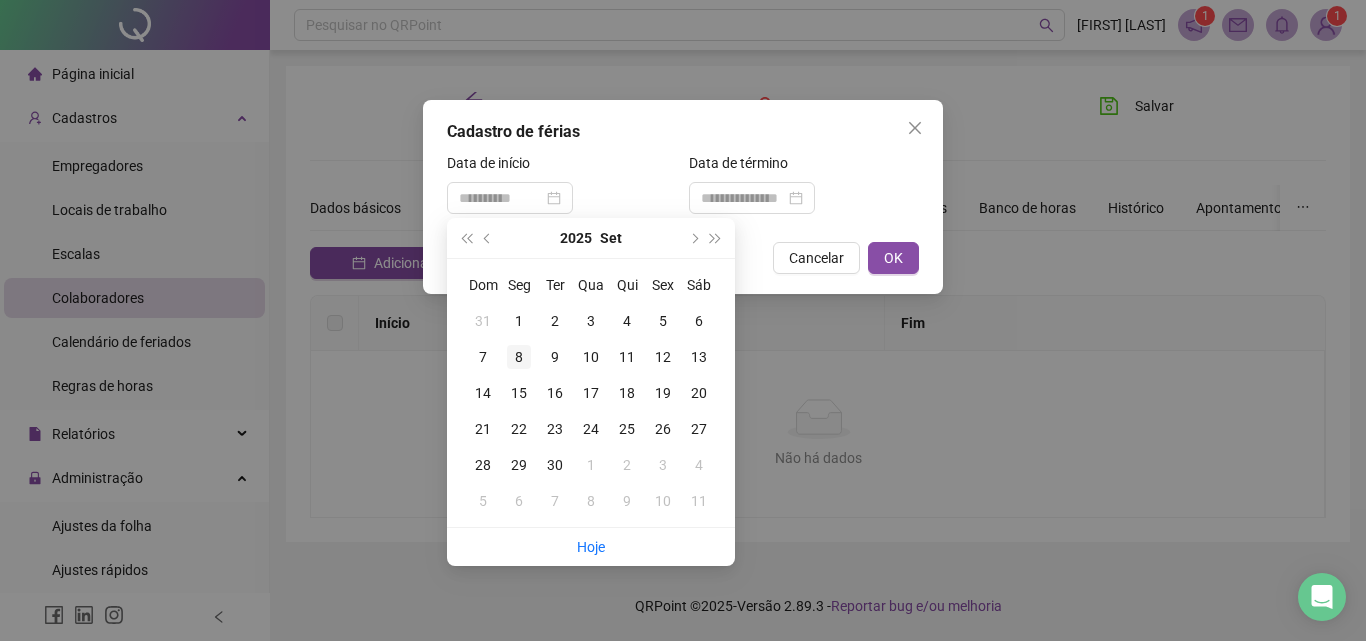 type on "**********" 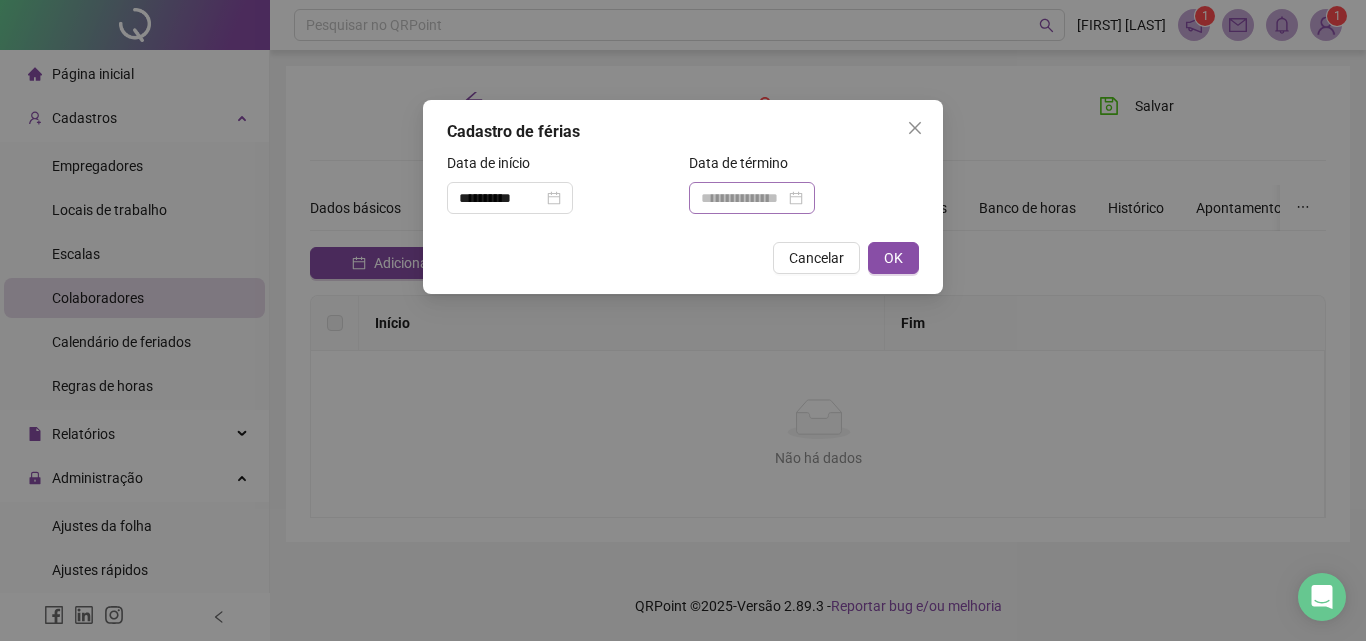 click at bounding box center (752, 198) 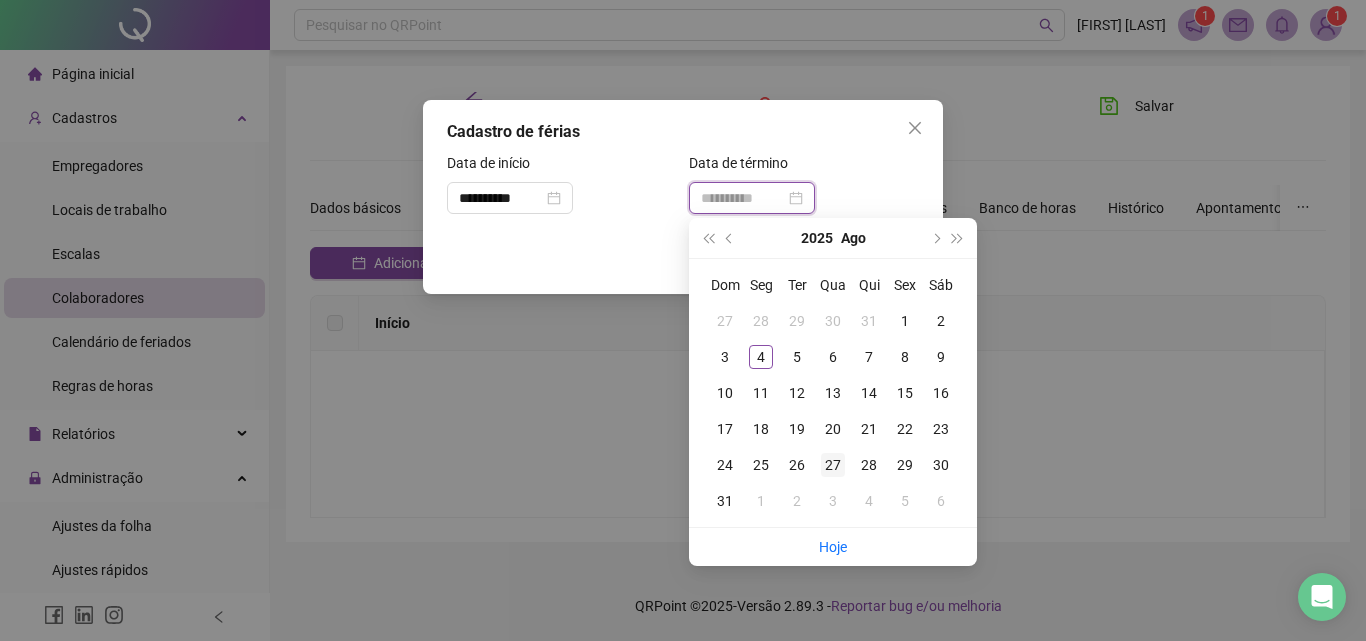 type on "**********" 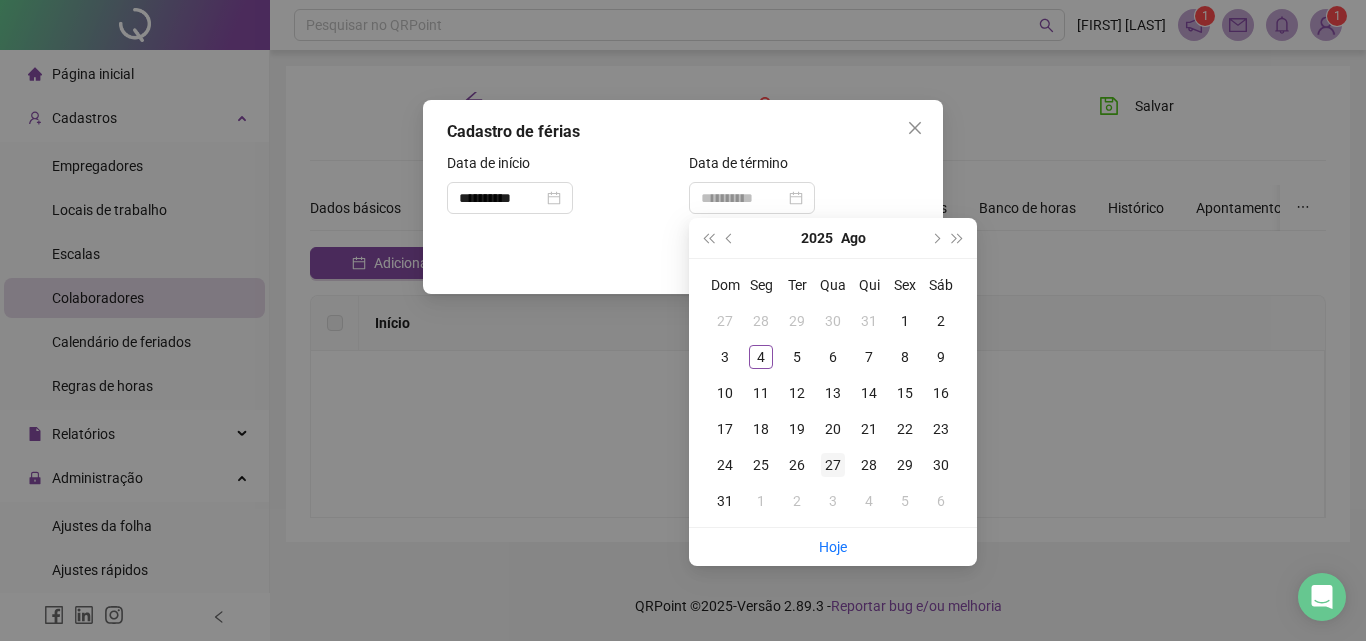 click on "27" at bounding box center [833, 465] 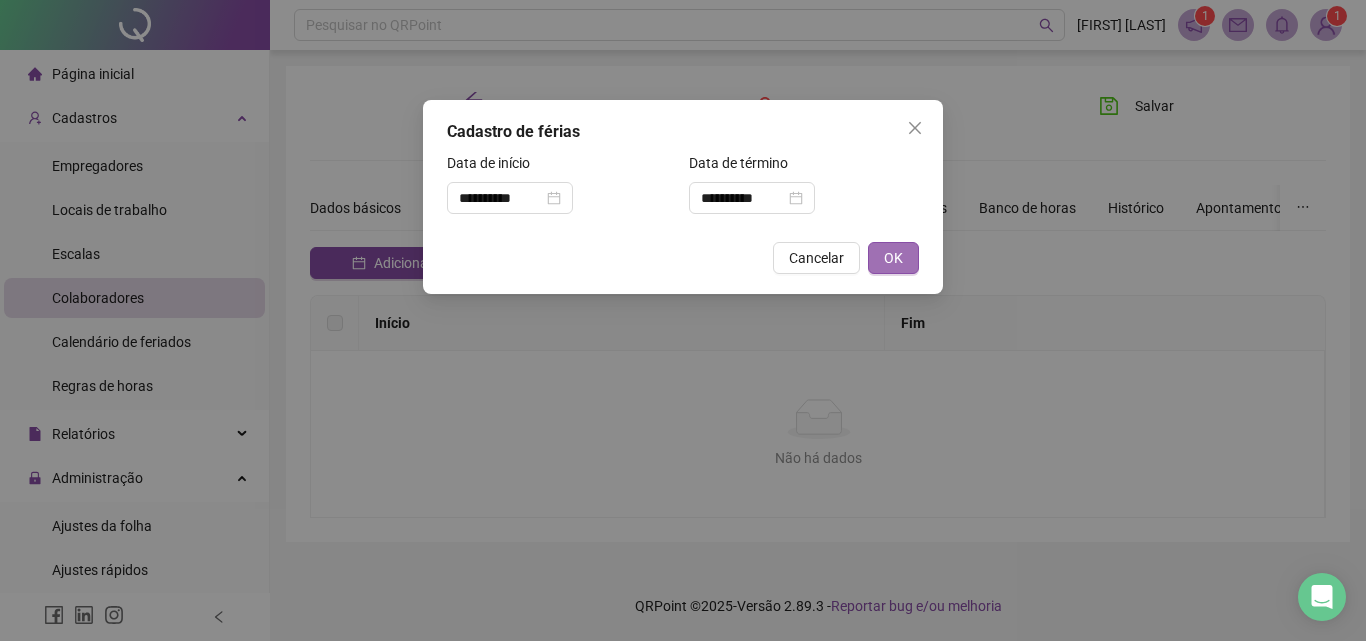 click on "OK" at bounding box center [893, 258] 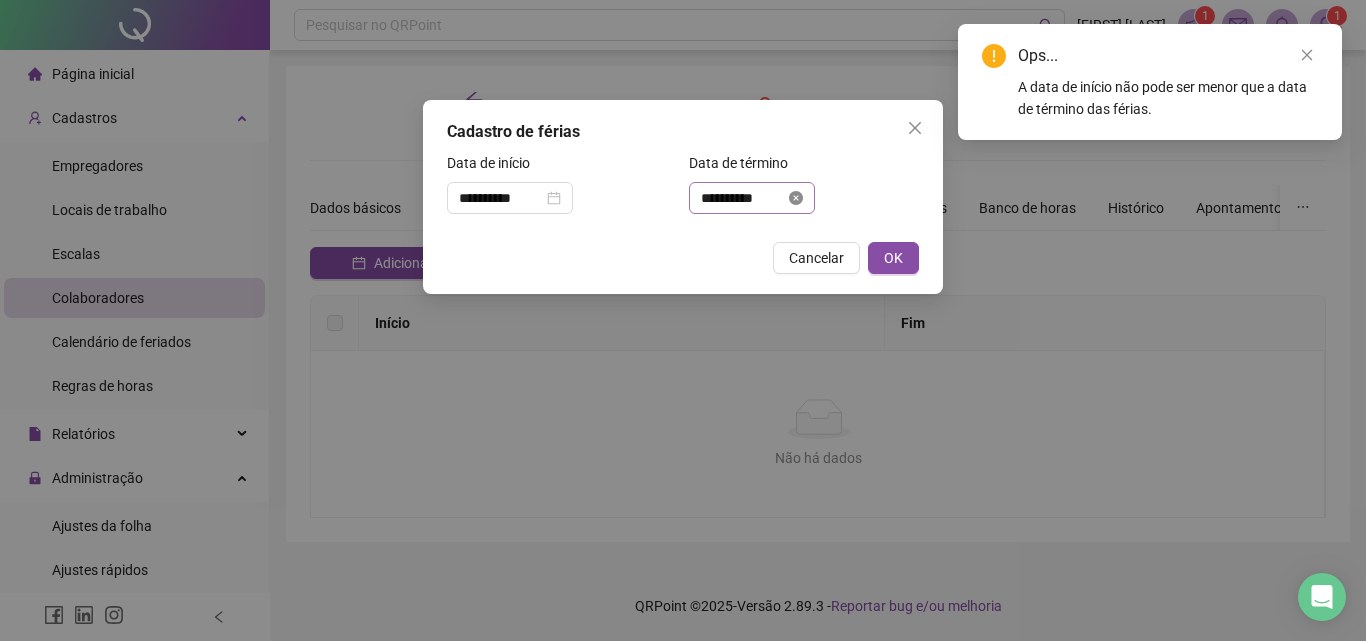 click 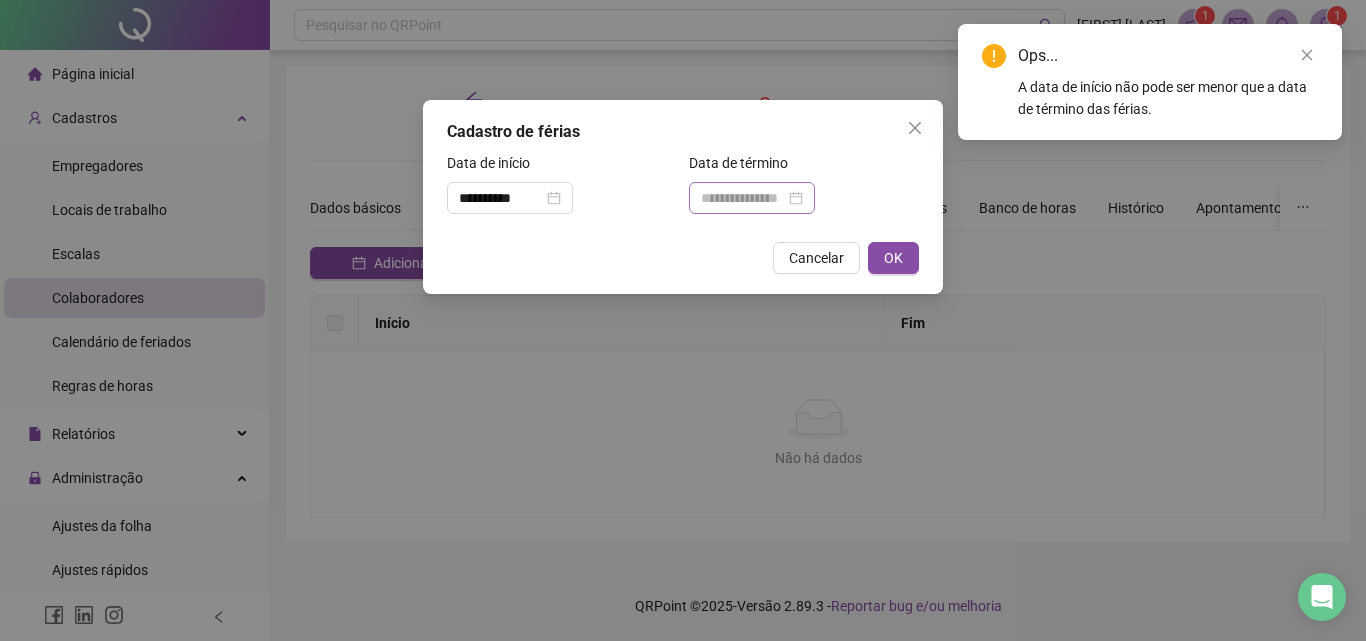 click at bounding box center (752, 198) 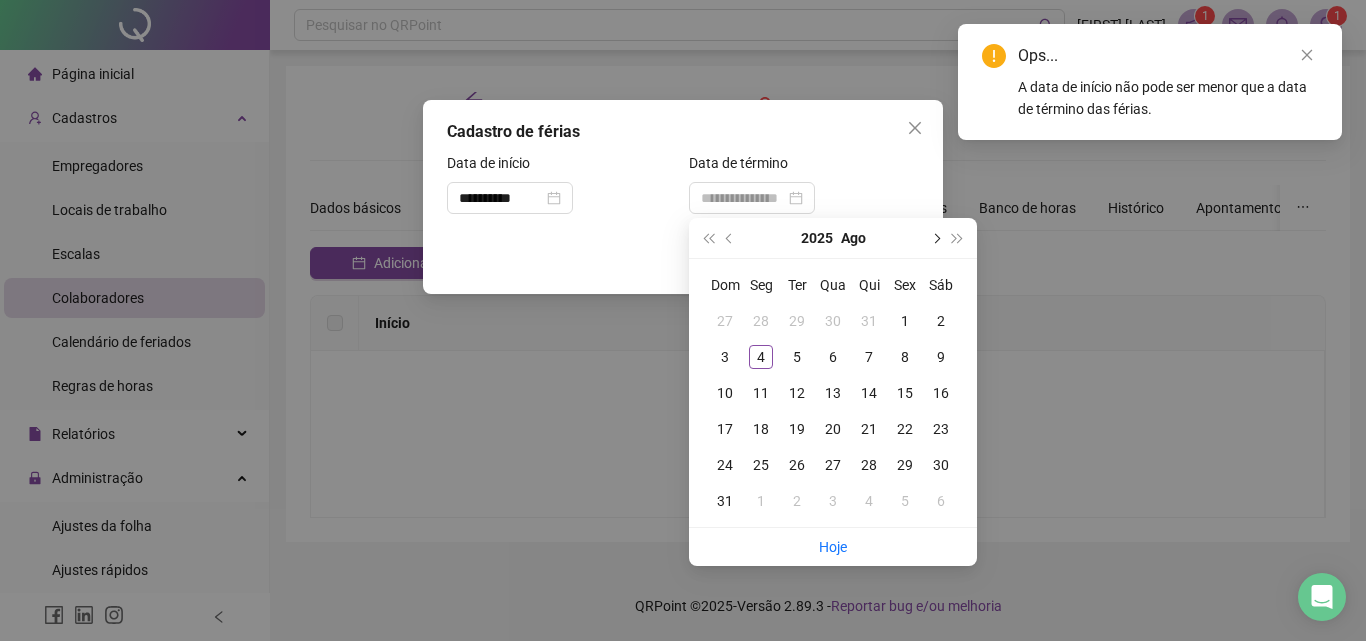 click at bounding box center (935, 238) 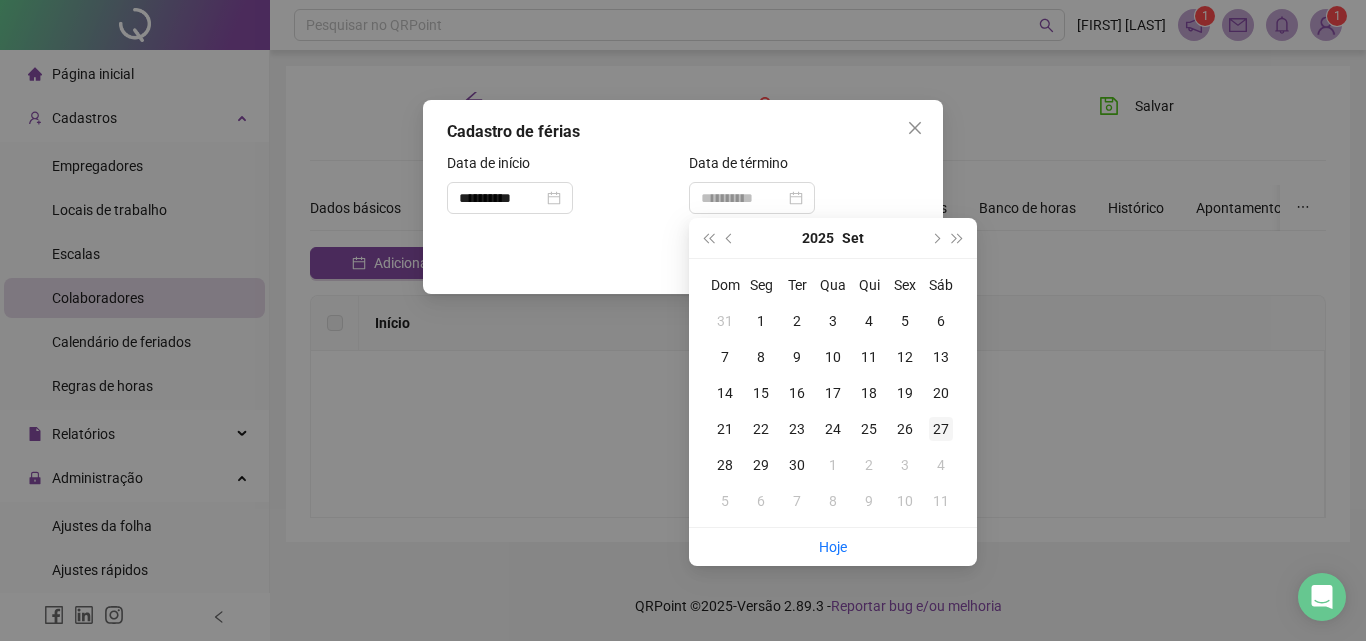 type on "**********" 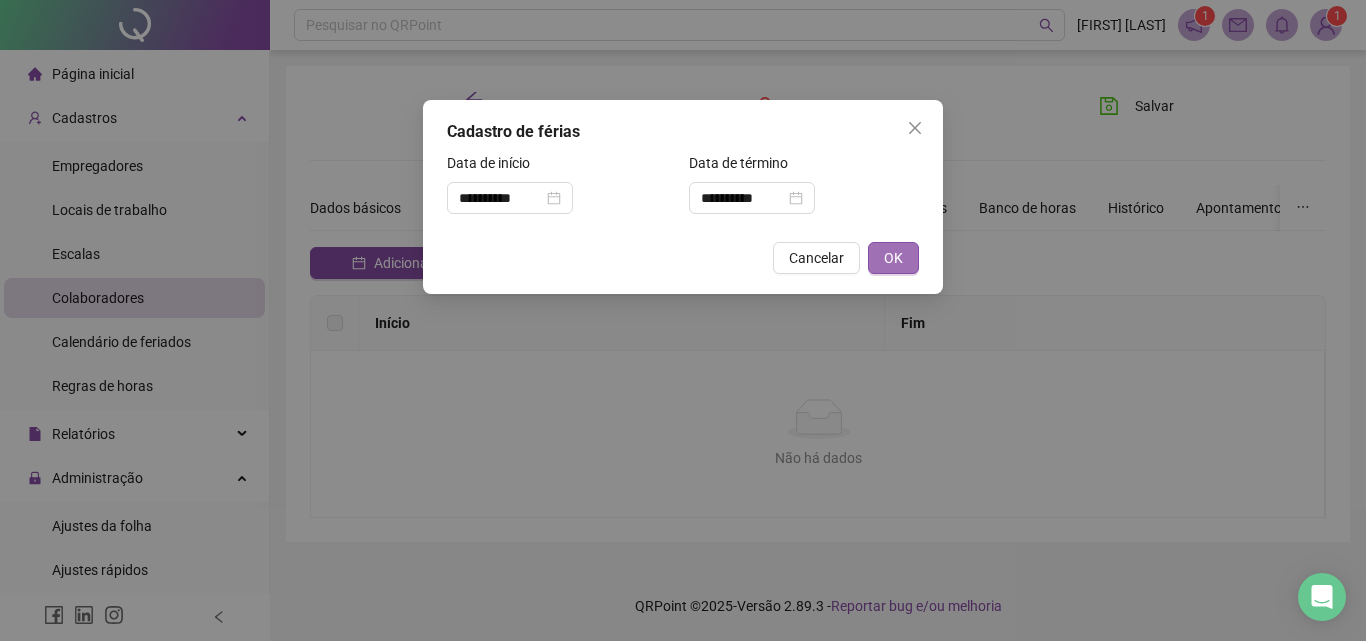 click on "OK" at bounding box center [893, 258] 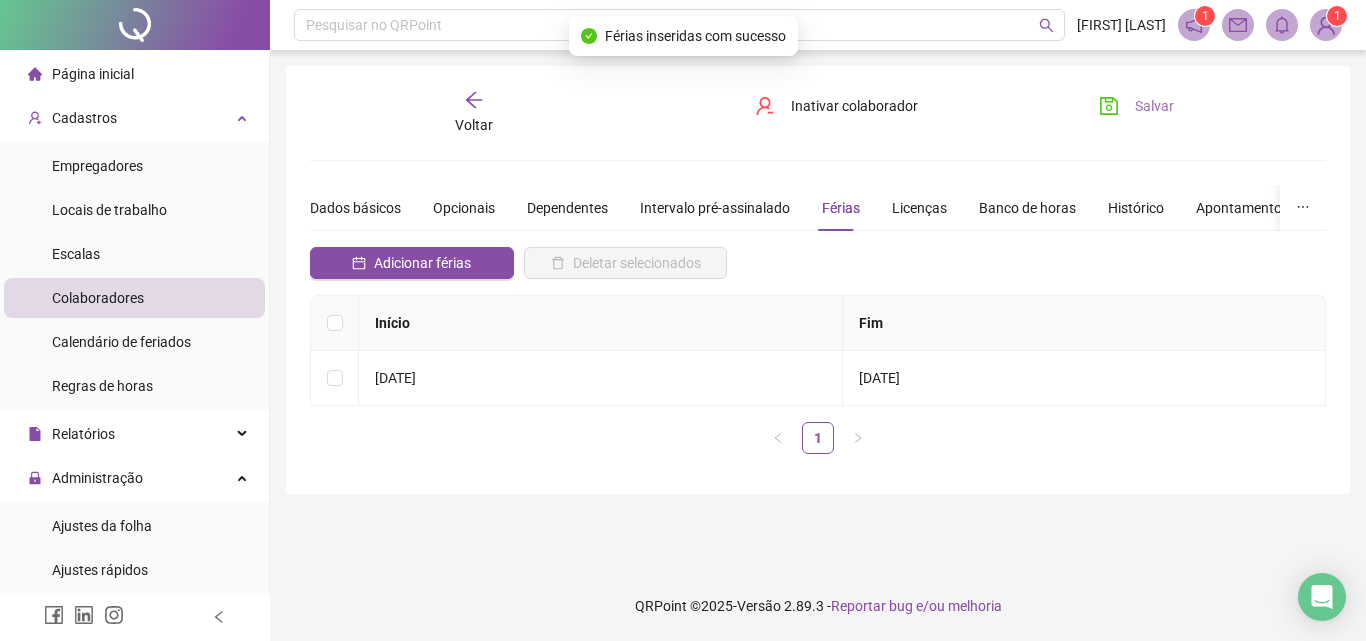 click on "Salvar" at bounding box center (1154, 106) 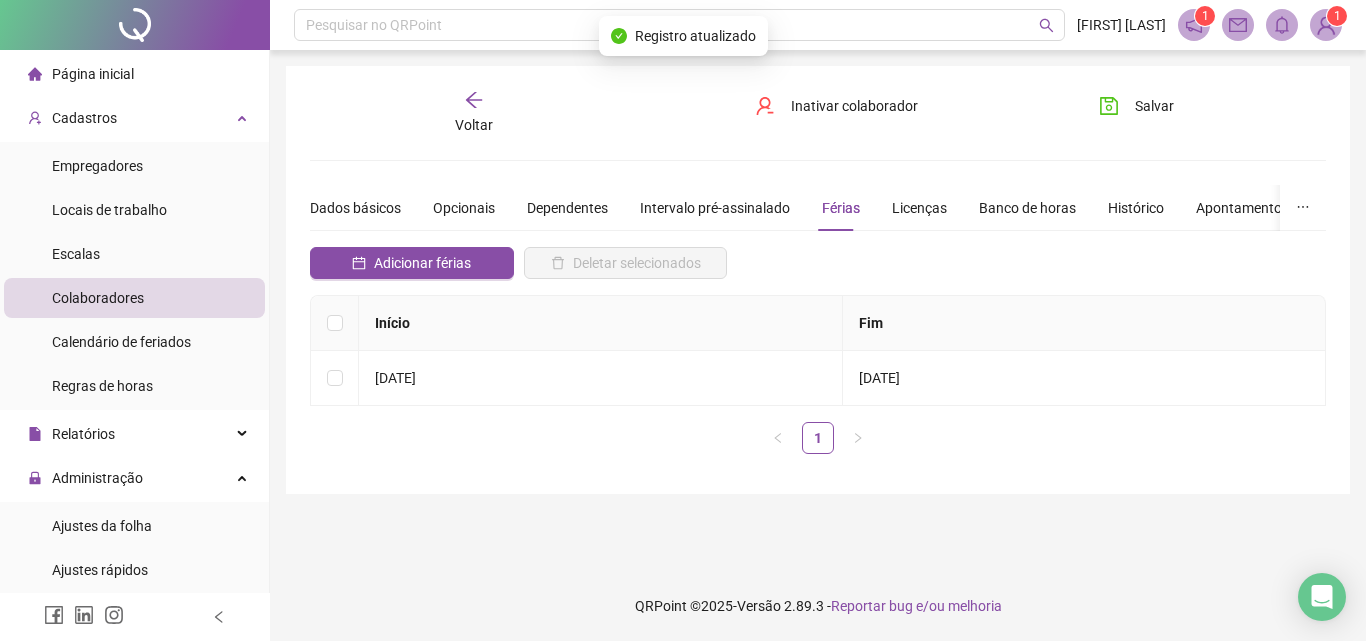 click 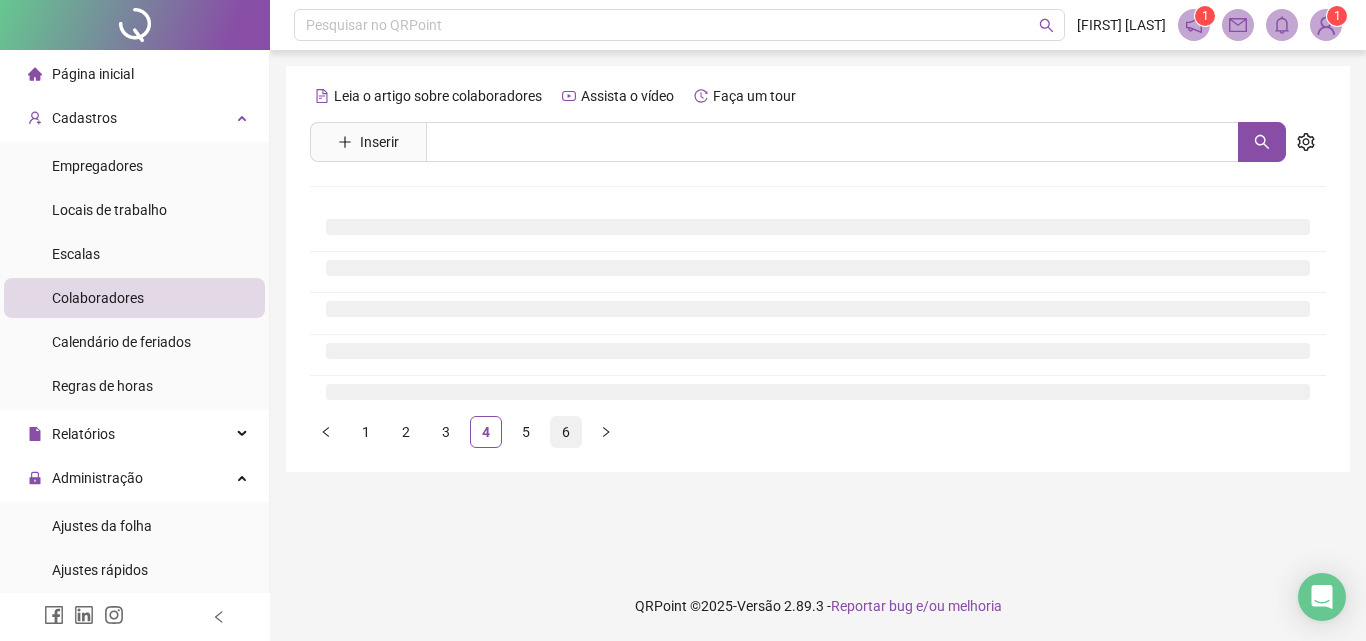 click on "6" at bounding box center (566, 432) 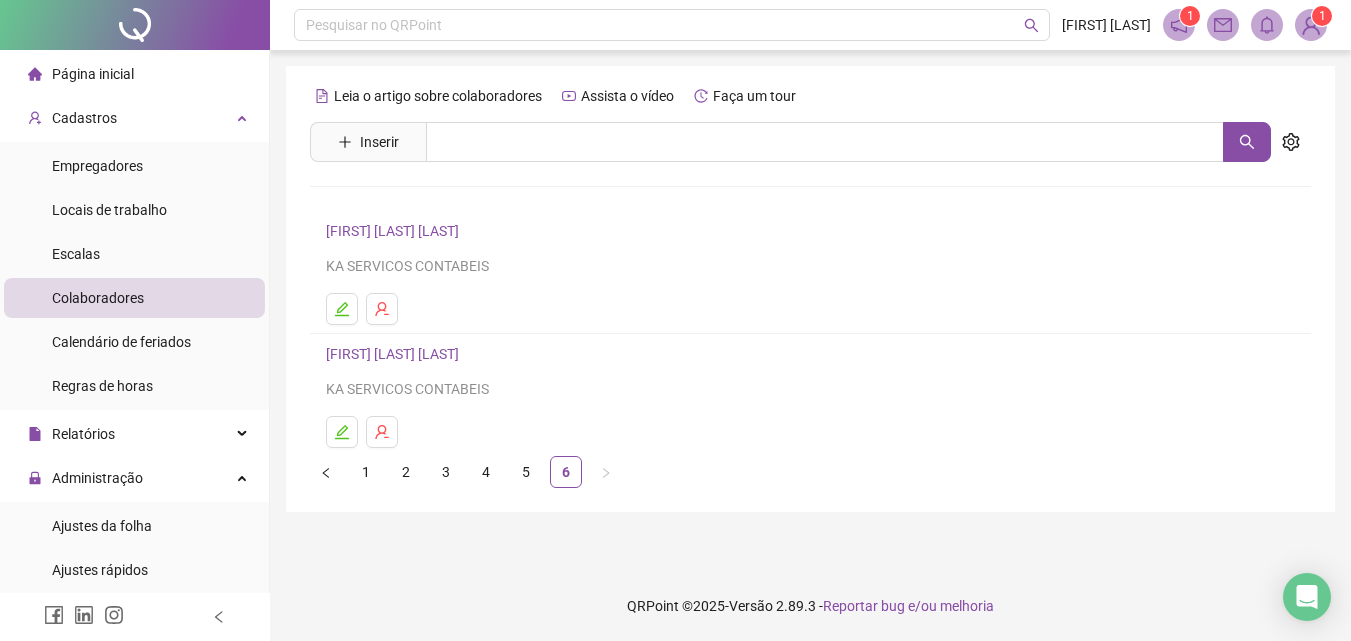 scroll, scrollTop: 0, scrollLeft: 0, axis: both 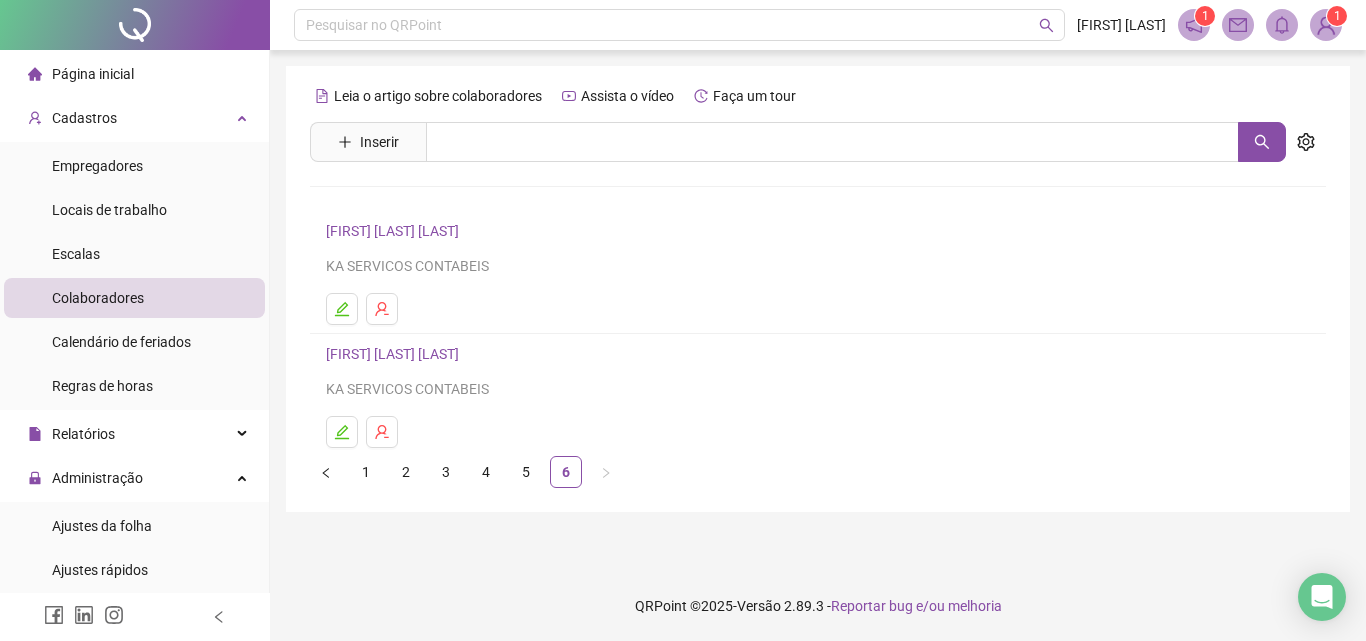 click on "[FIRST] [LAST] [LAST]" at bounding box center (395, 354) 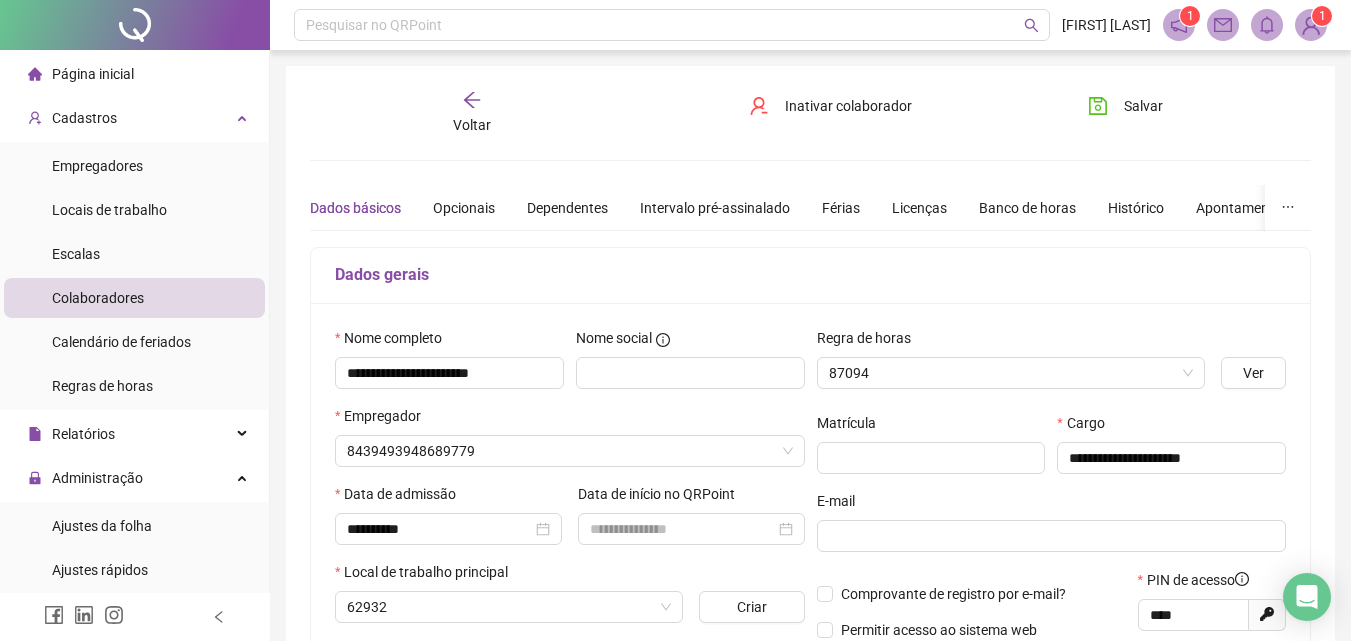 type on "**********" 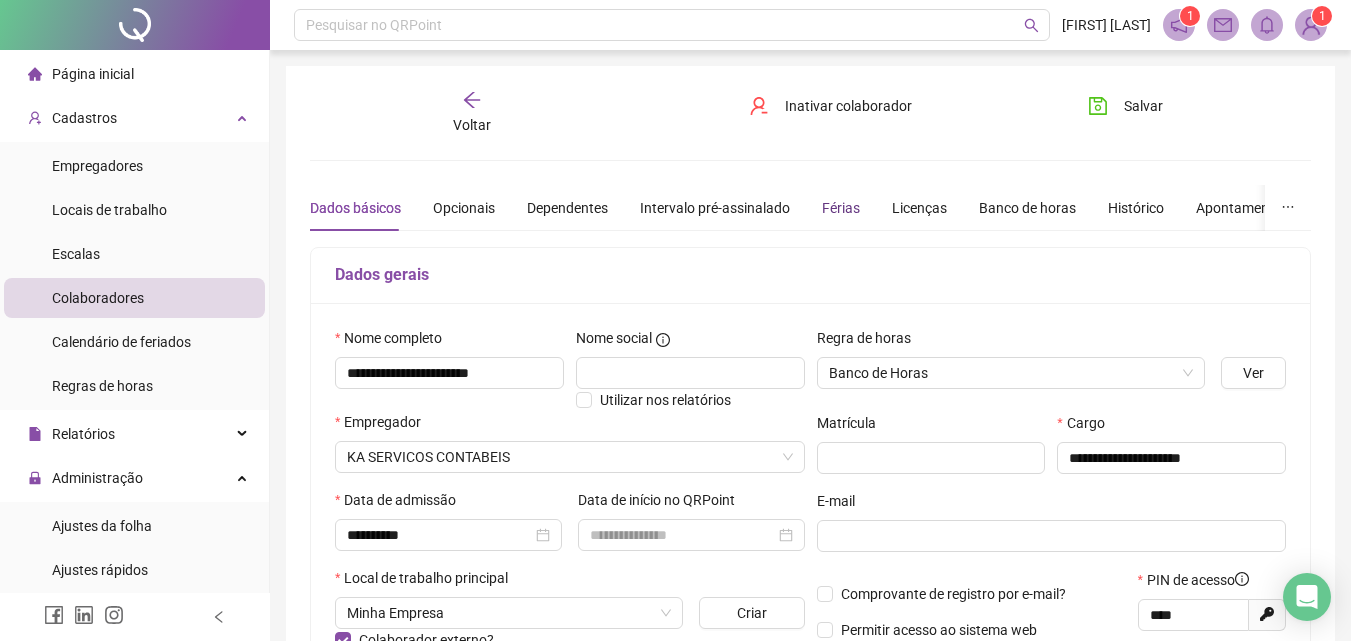 click on "Férias" at bounding box center [841, 208] 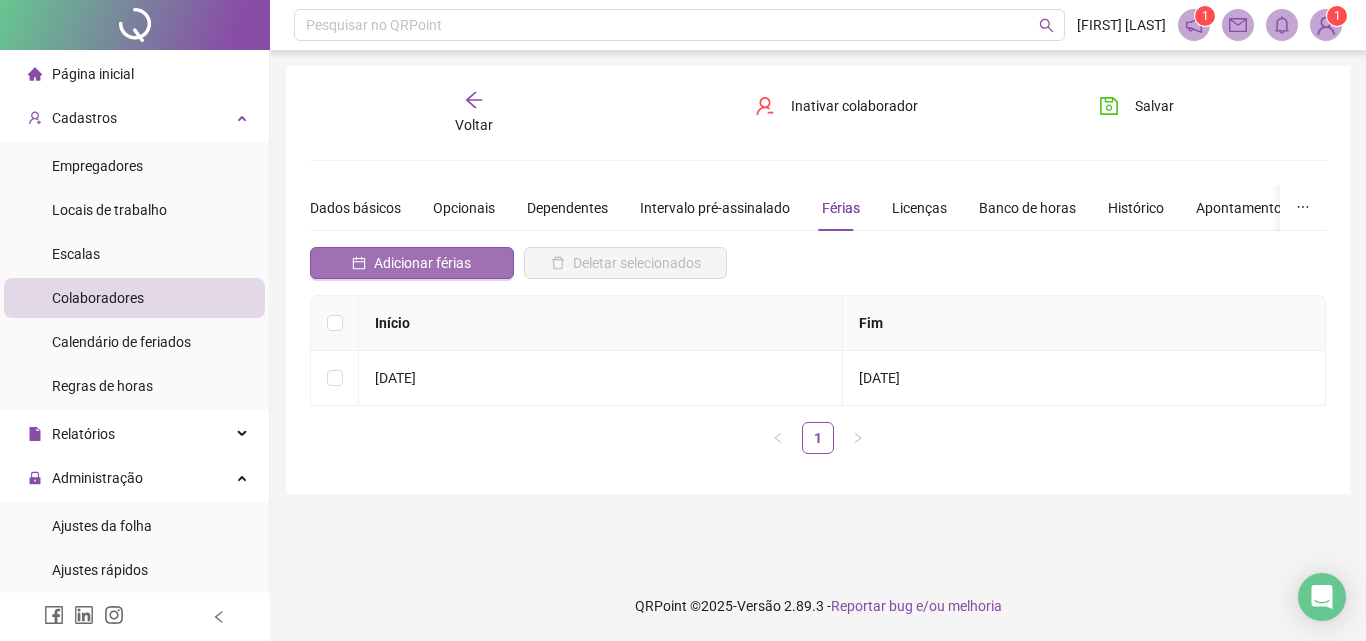 click on "Adicionar férias" at bounding box center (422, 263) 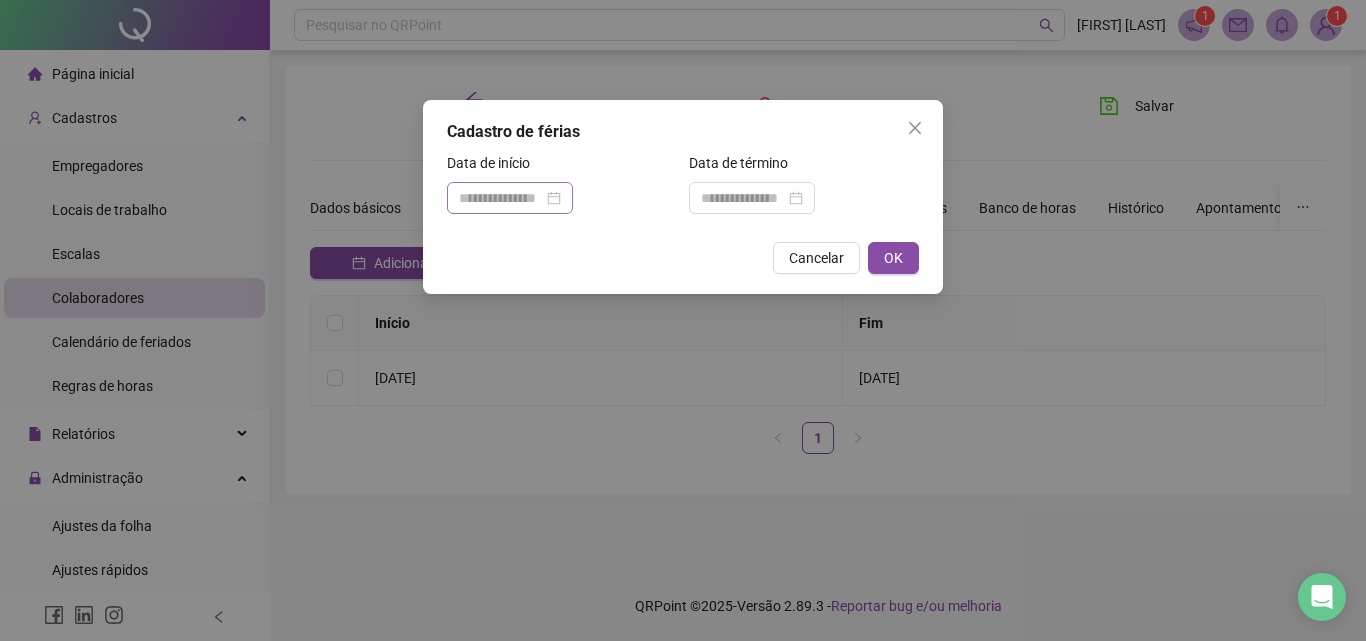 click at bounding box center (510, 198) 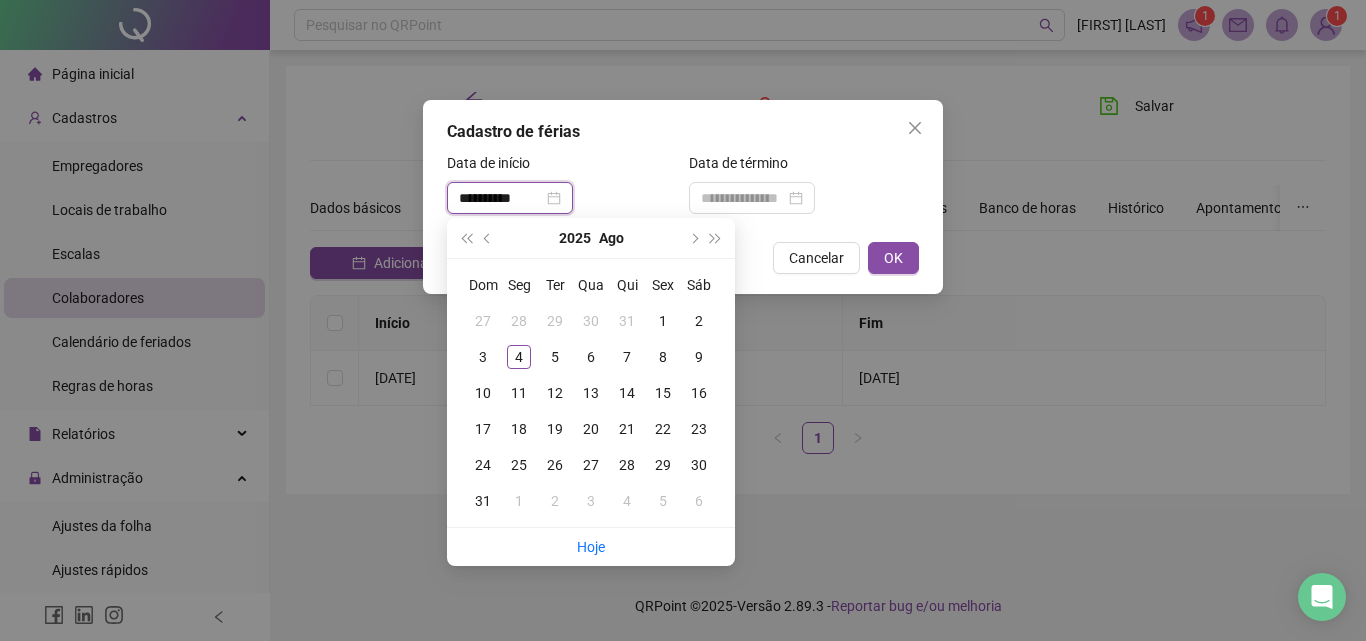 type on "**********" 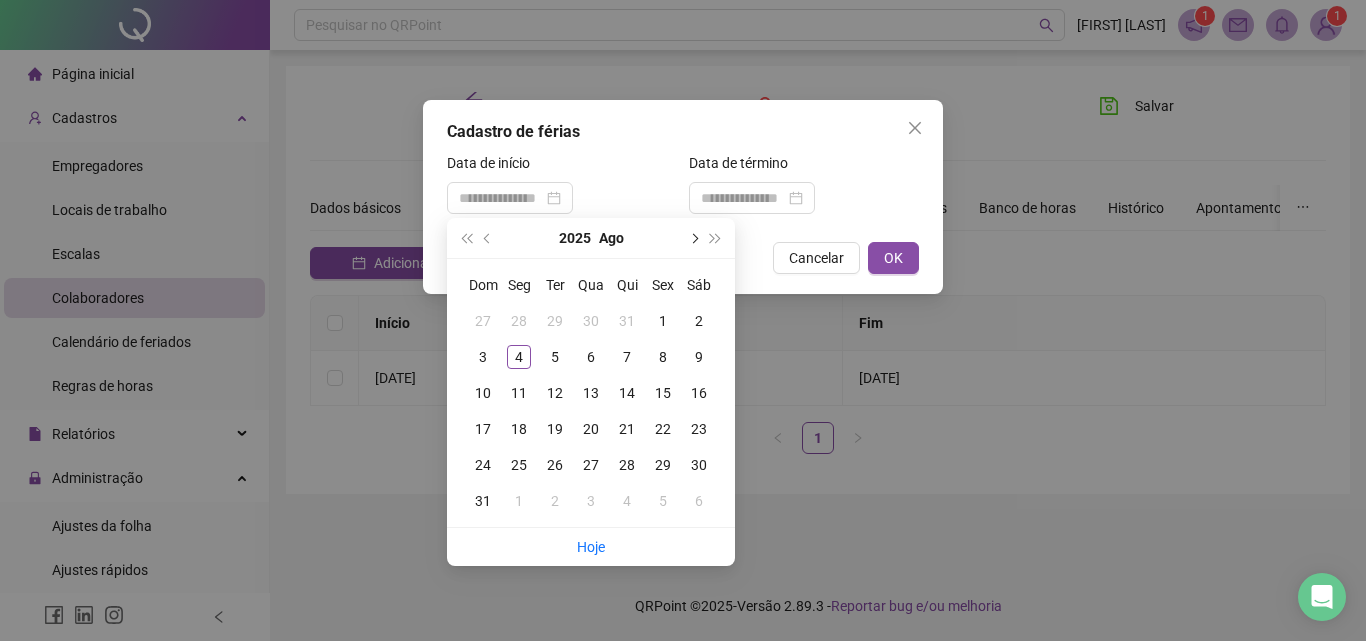 click at bounding box center [693, 238] 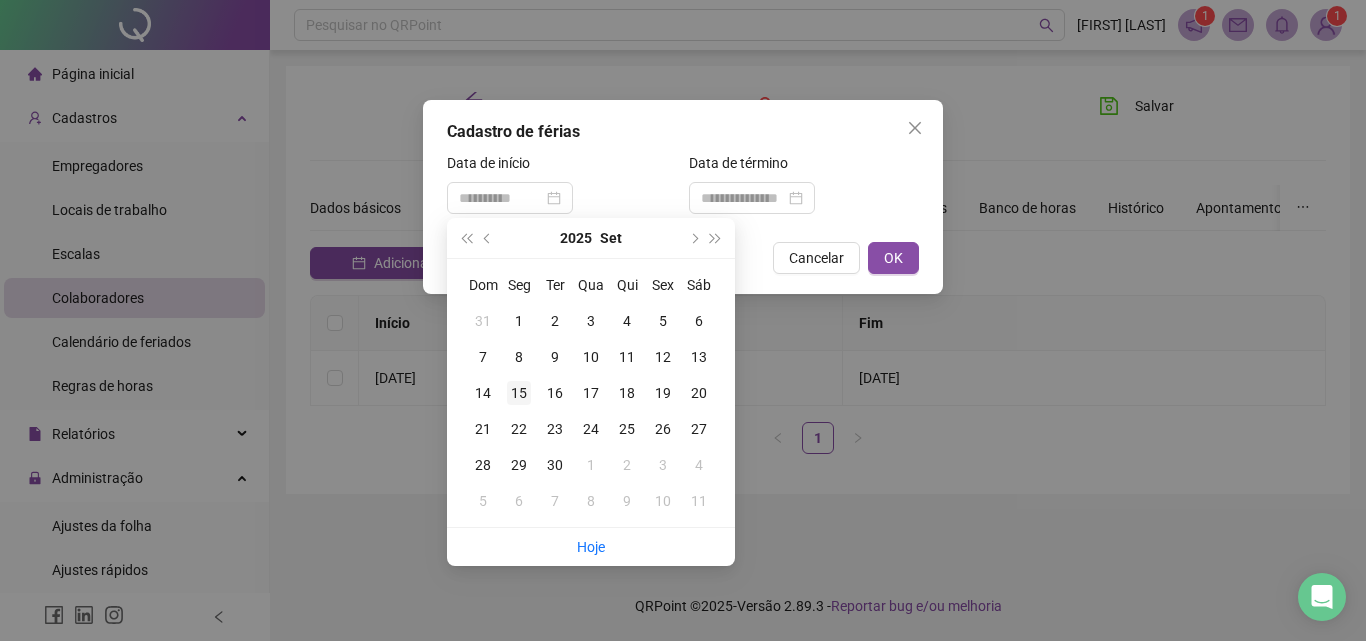 type on "**********" 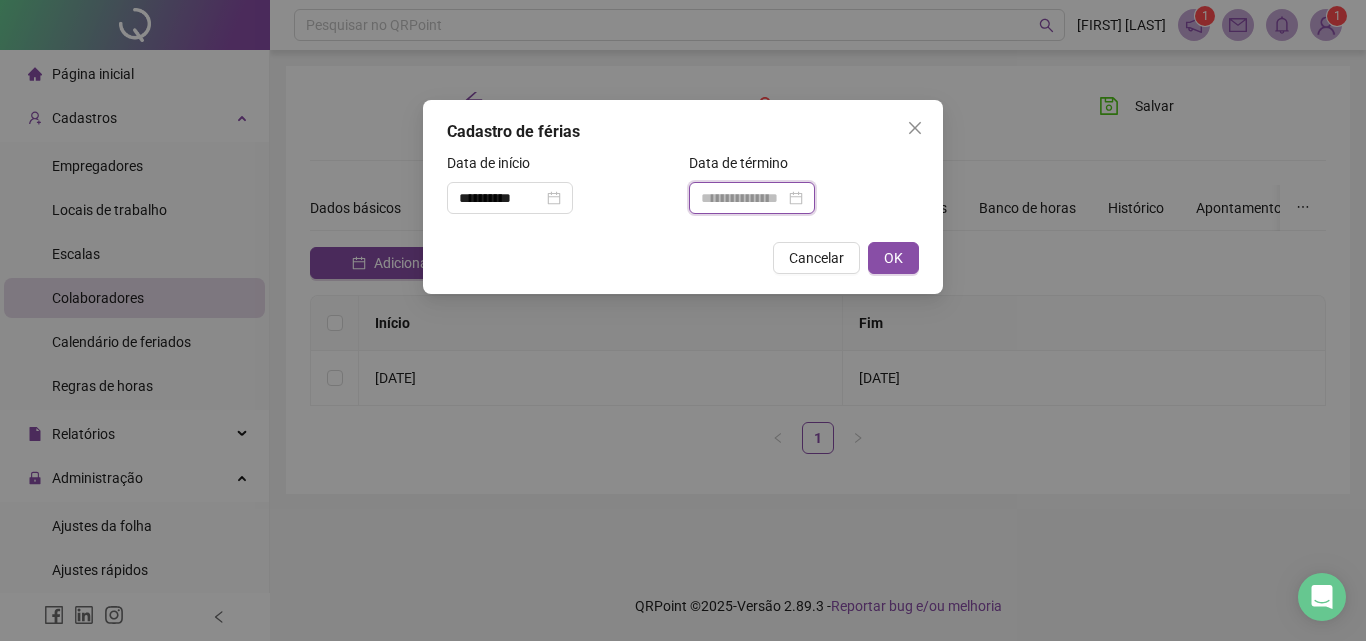 click at bounding box center [743, 198] 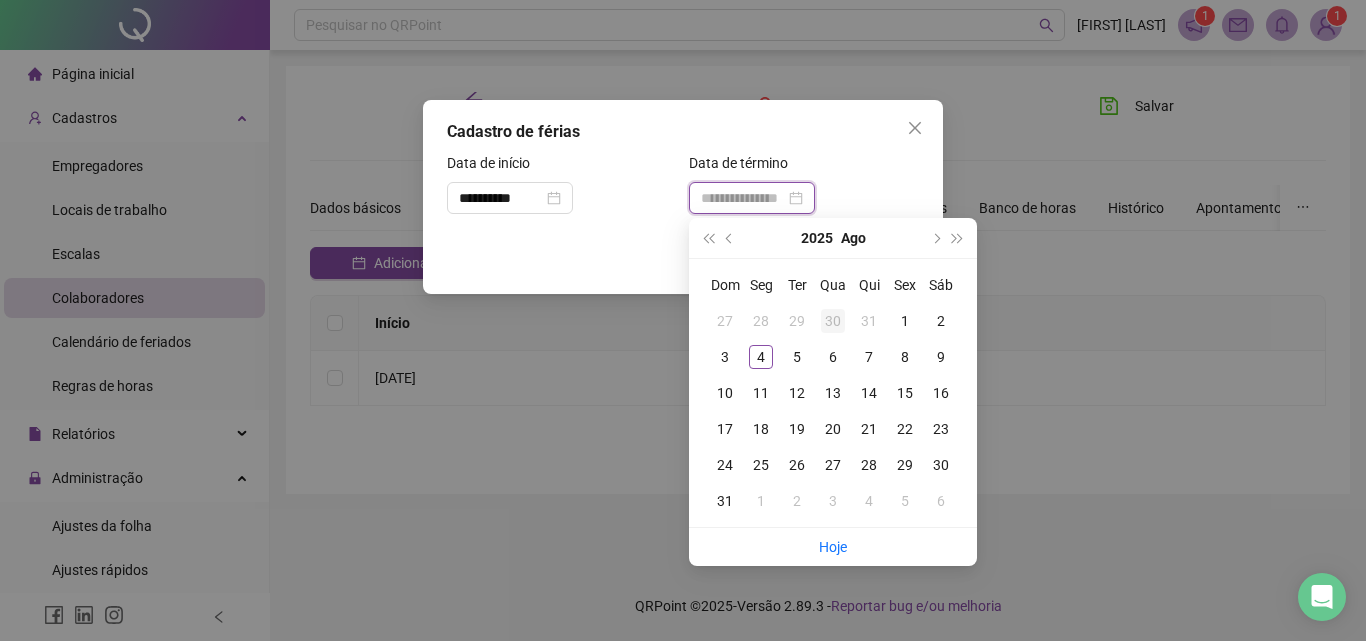 type on "**********" 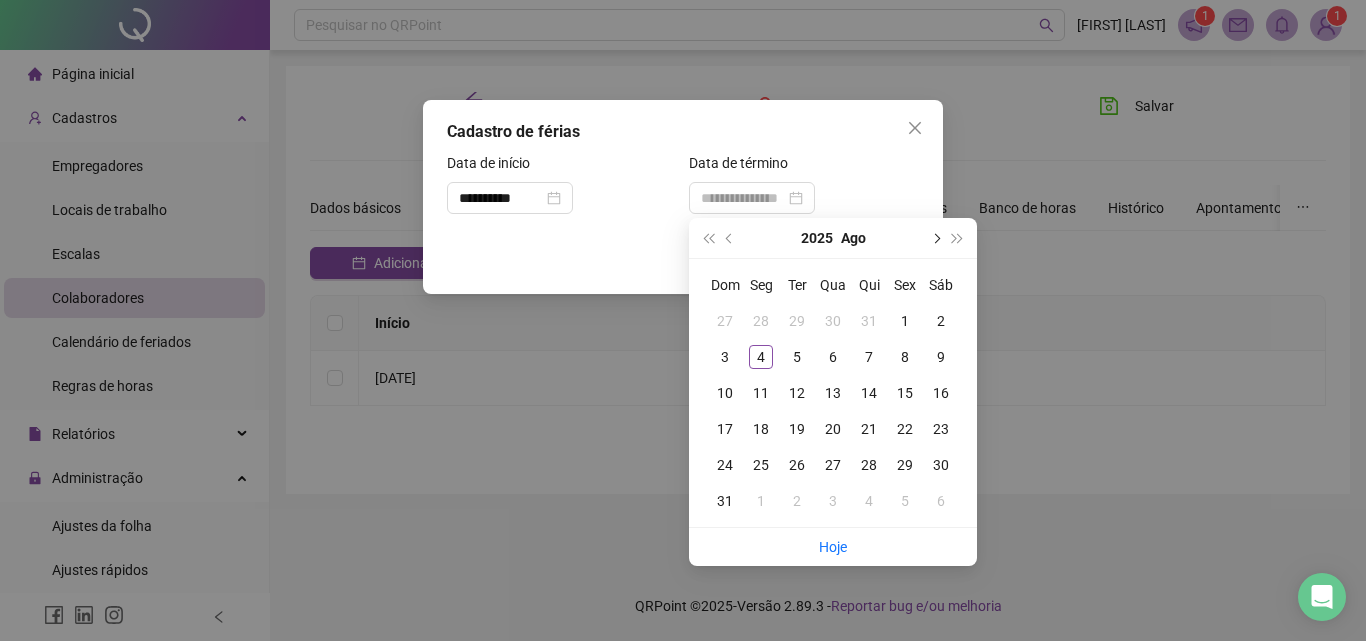 click at bounding box center (935, 238) 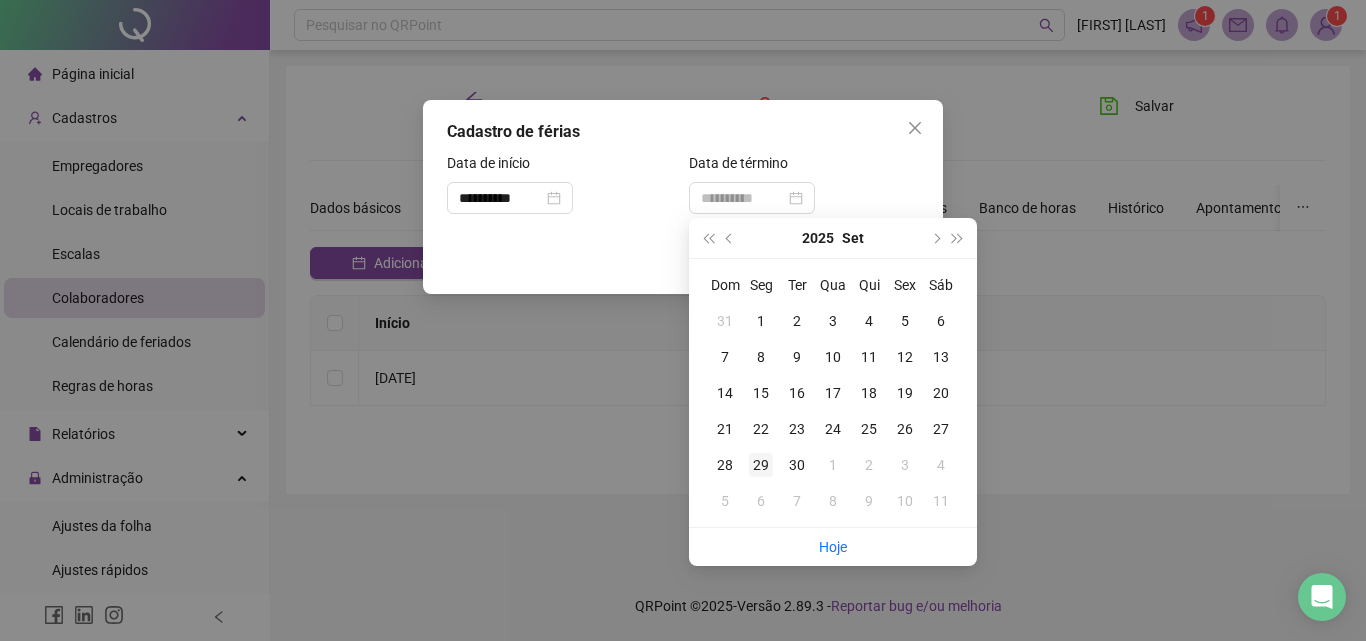 type on "**********" 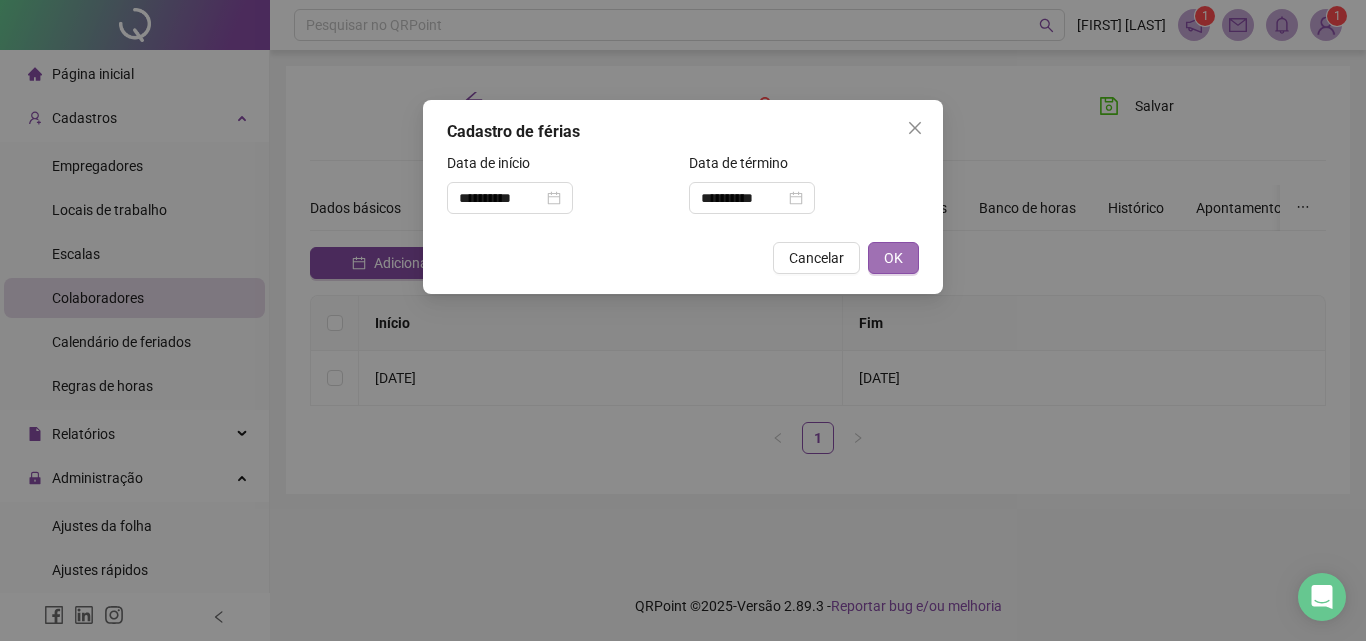 click on "OK" at bounding box center (893, 258) 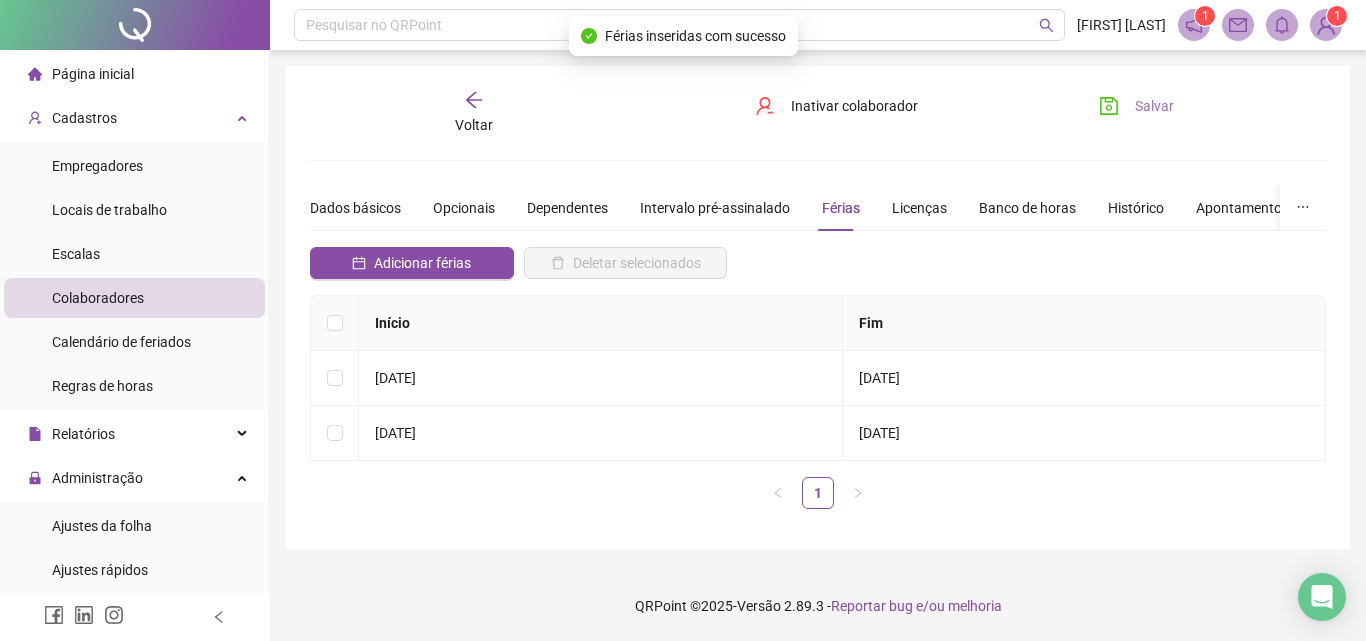 click on "Salvar" at bounding box center (1136, 106) 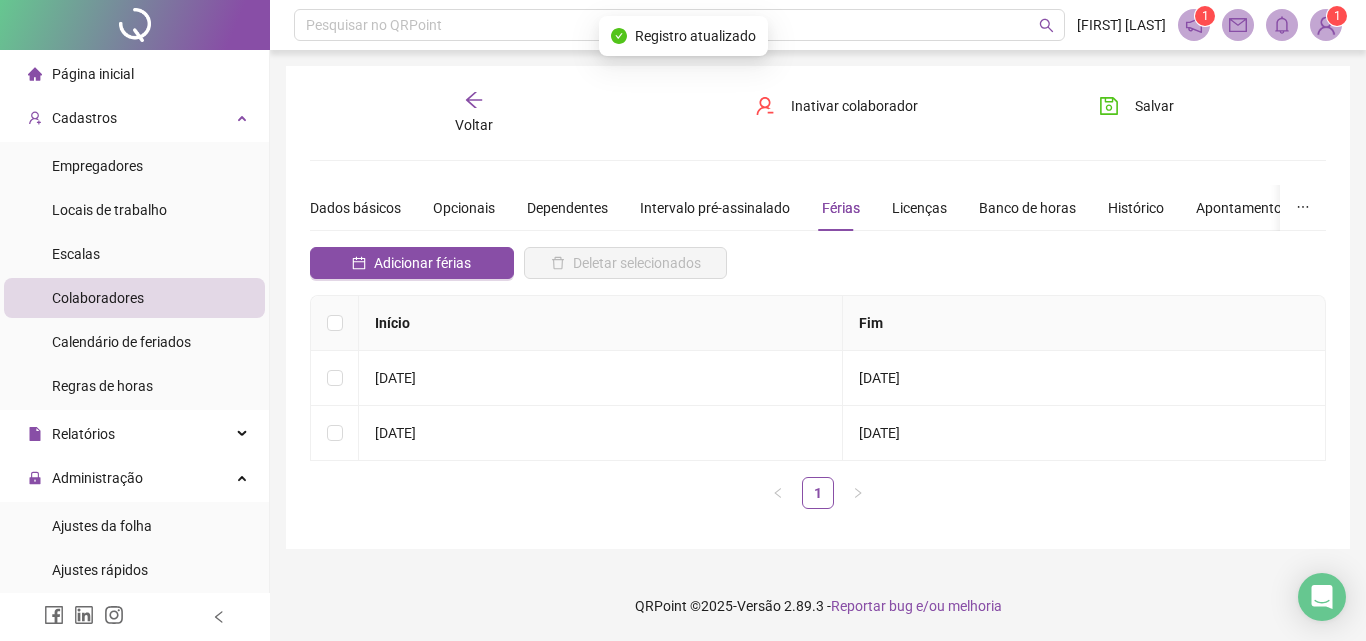 click 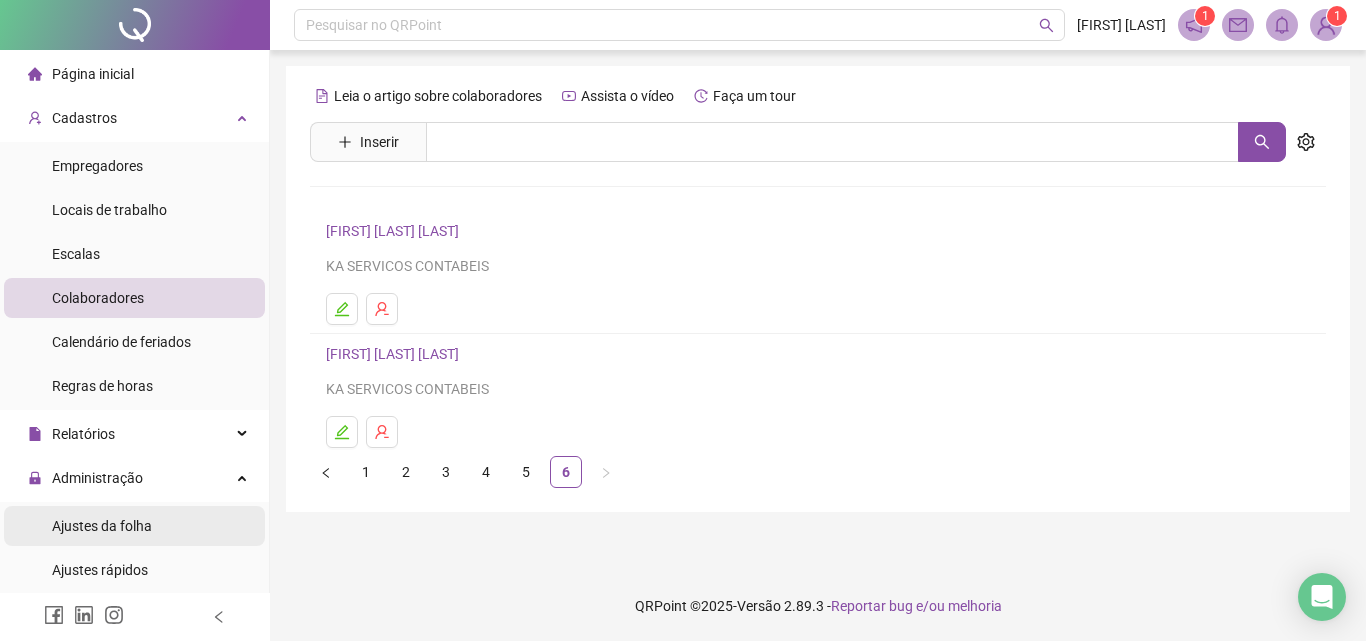 click on "Ajustes da folha" at bounding box center [102, 526] 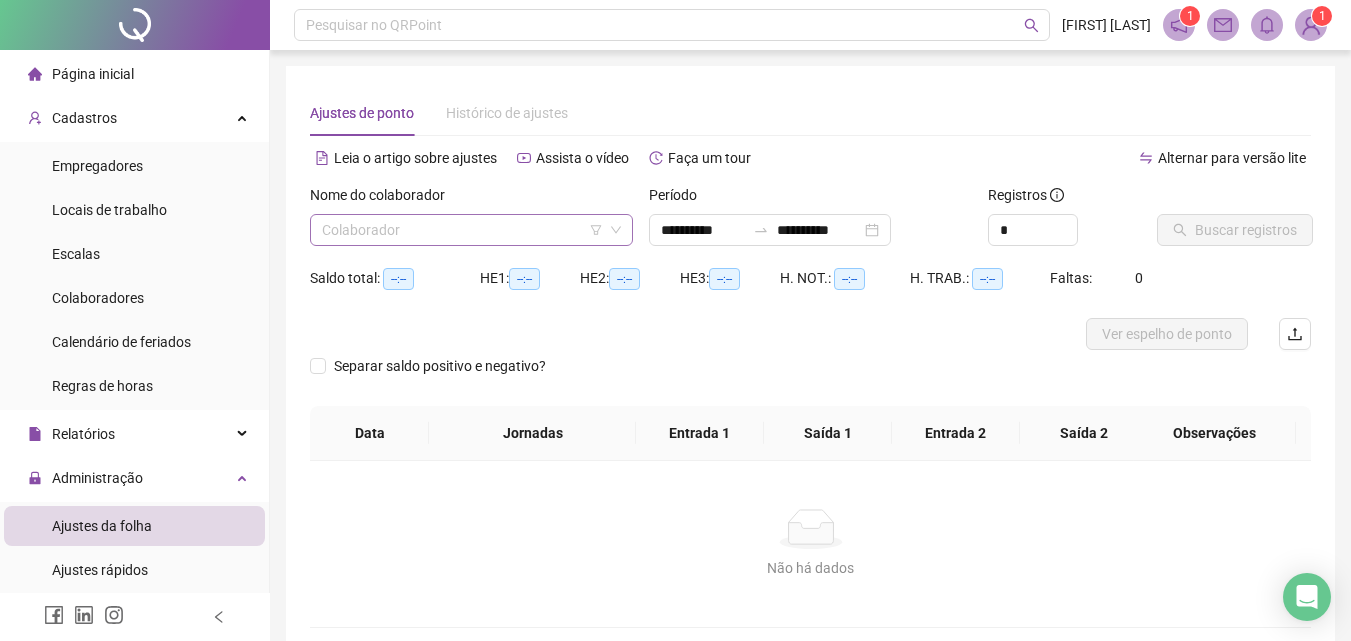 click at bounding box center (462, 230) 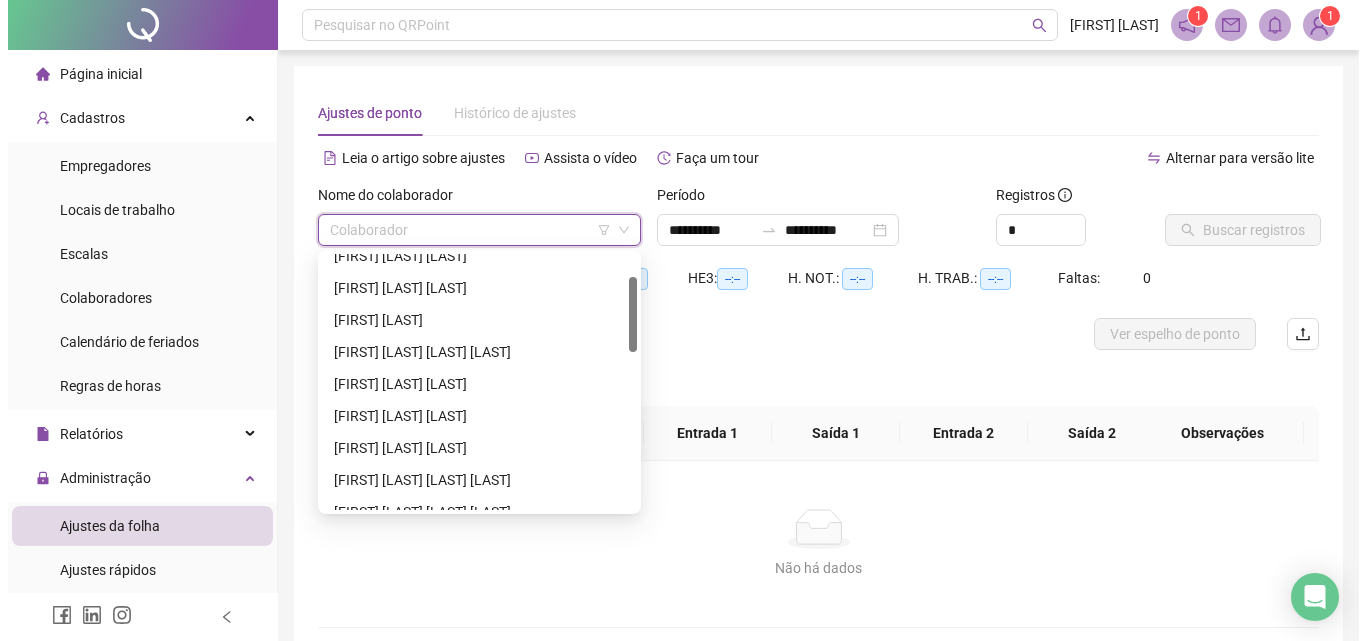 scroll, scrollTop: 78, scrollLeft: 0, axis: vertical 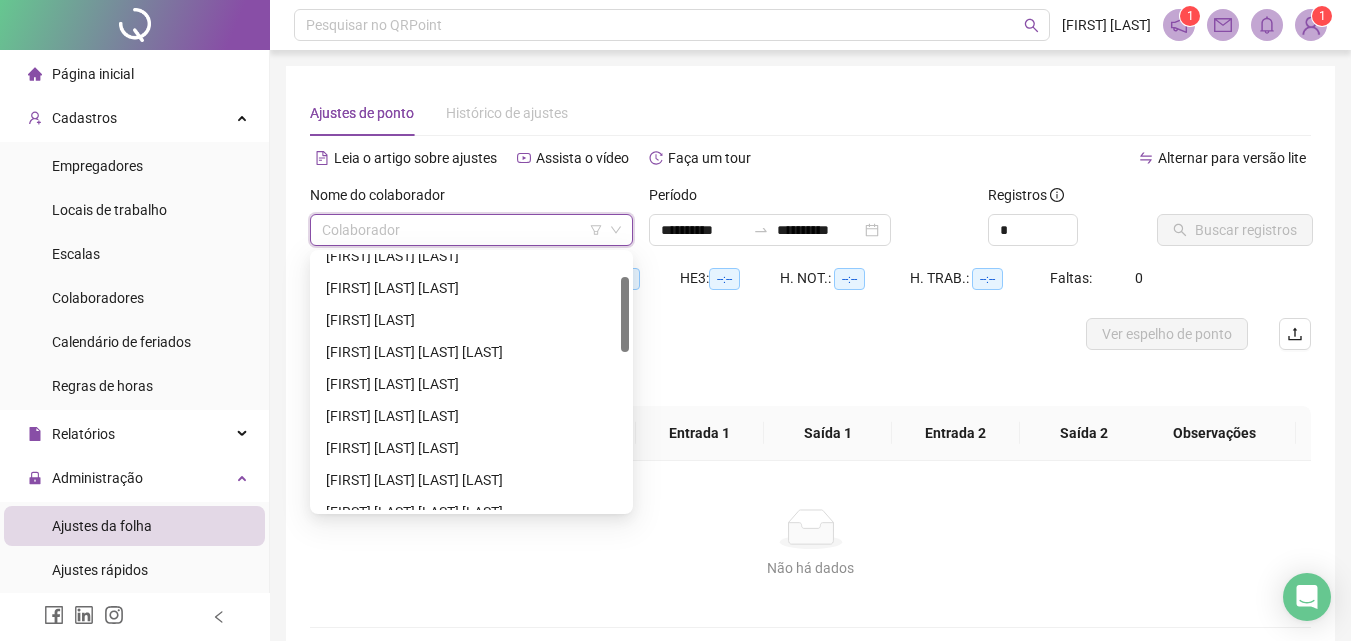 drag, startPoint x: 624, startPoint y: 301, endPoint x: 624, endPoint y: 324, distance: 23 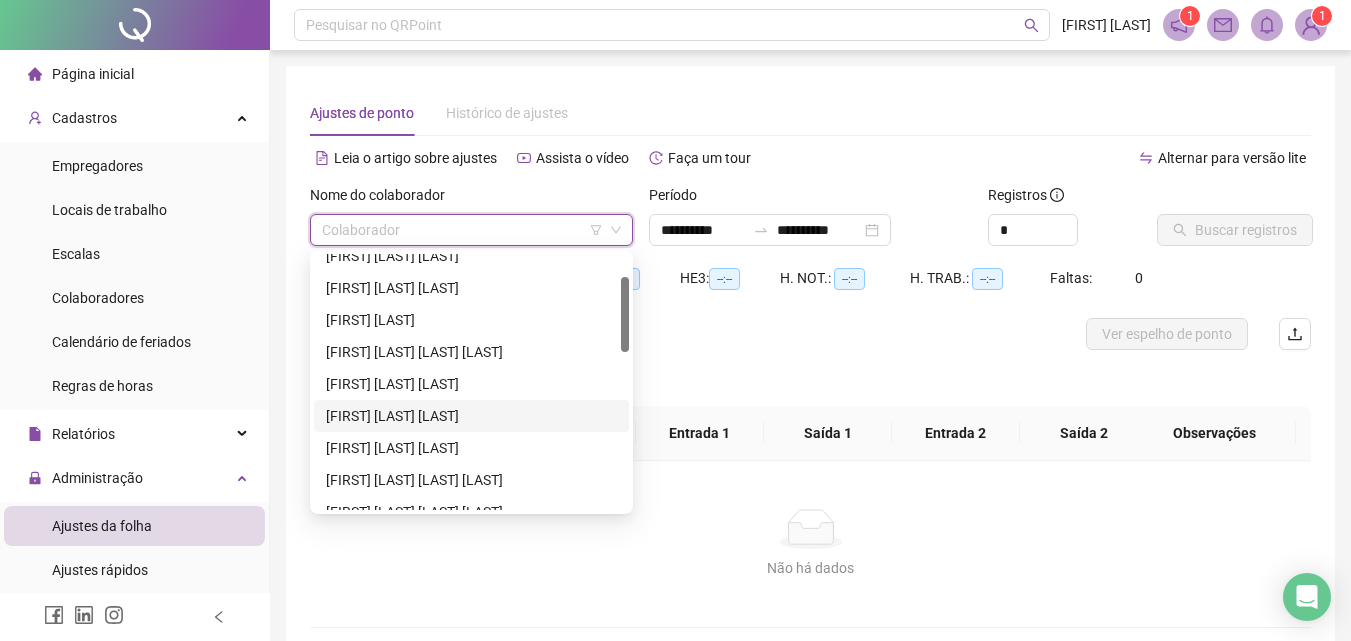click on "[FIRST] [LAST] [LAST]" at bounding box center (471, 416) 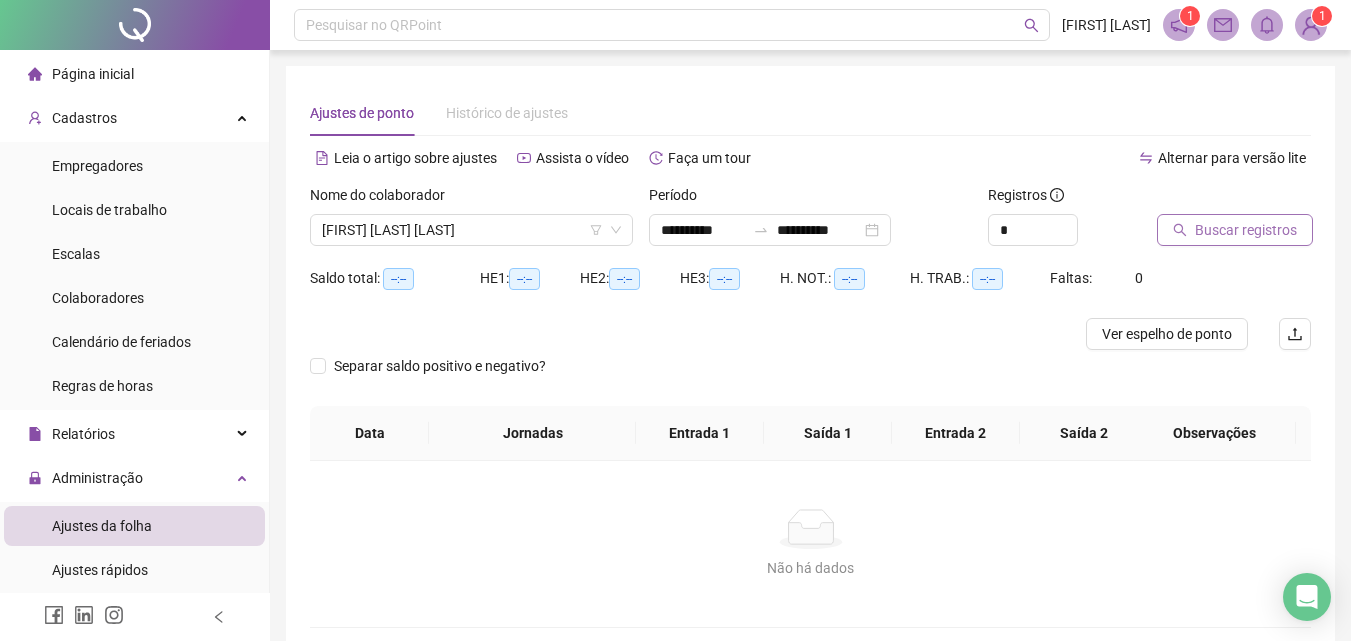 click on "Buscar registros" at bounding box center [1246, 230] 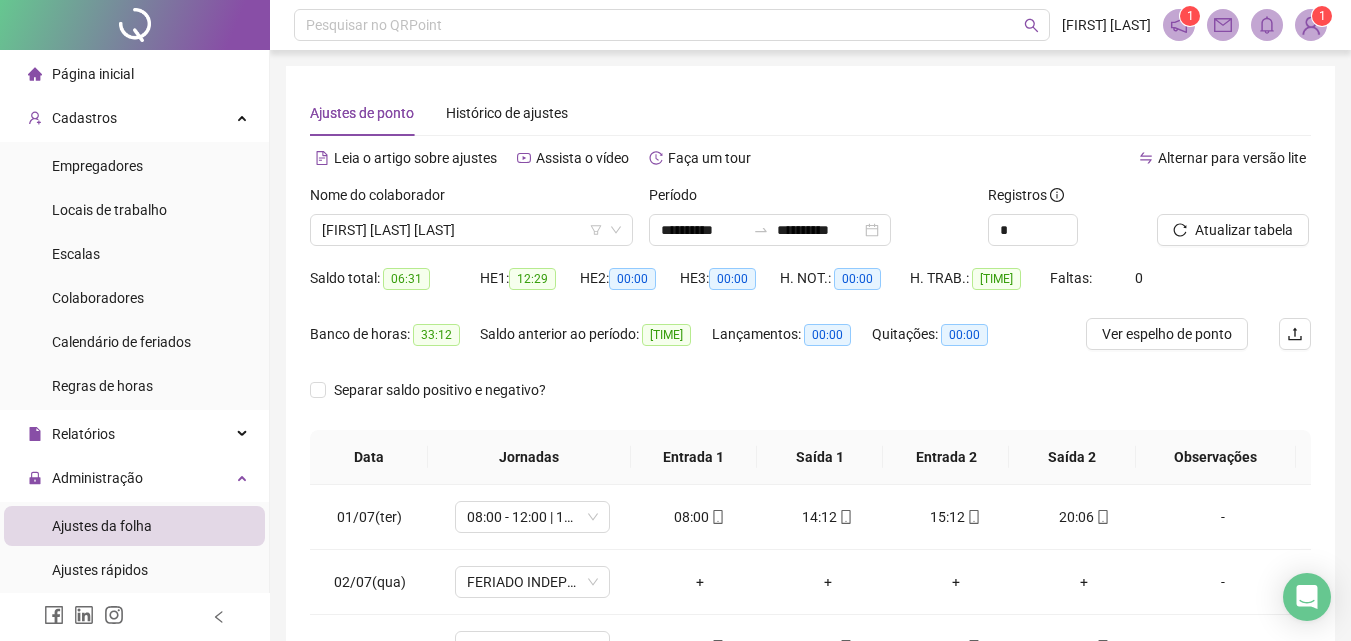 type 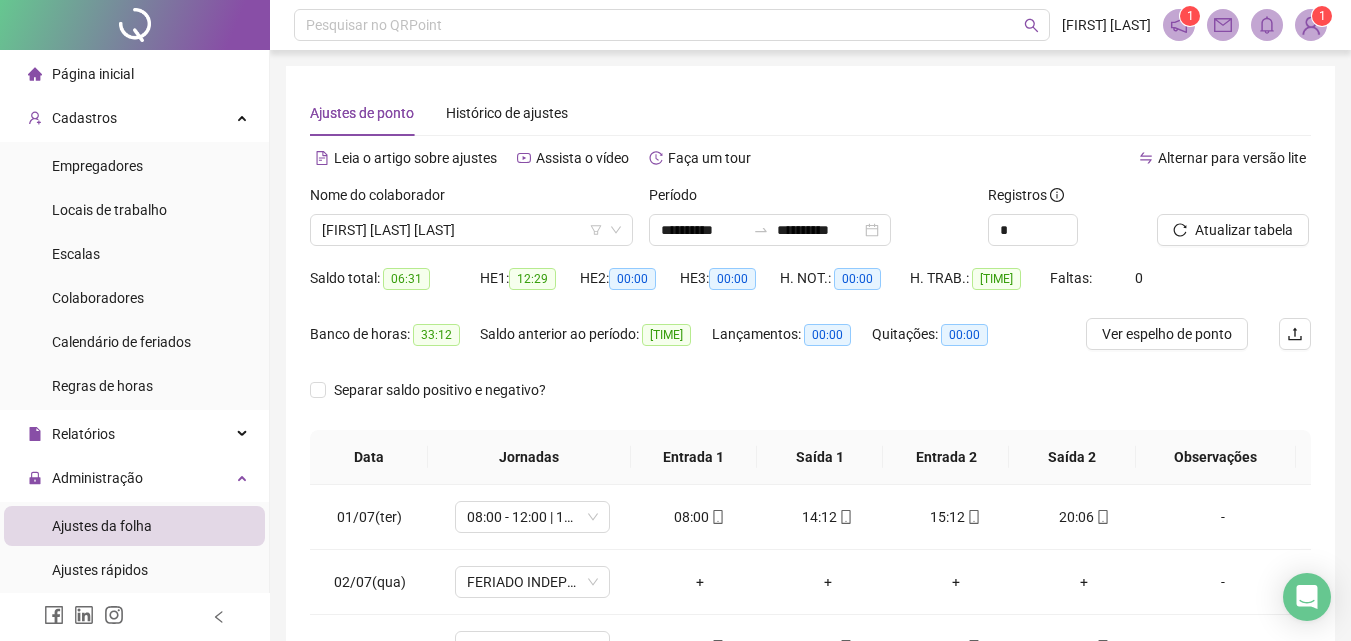 click on "1" at bounding box center (1322, 16) 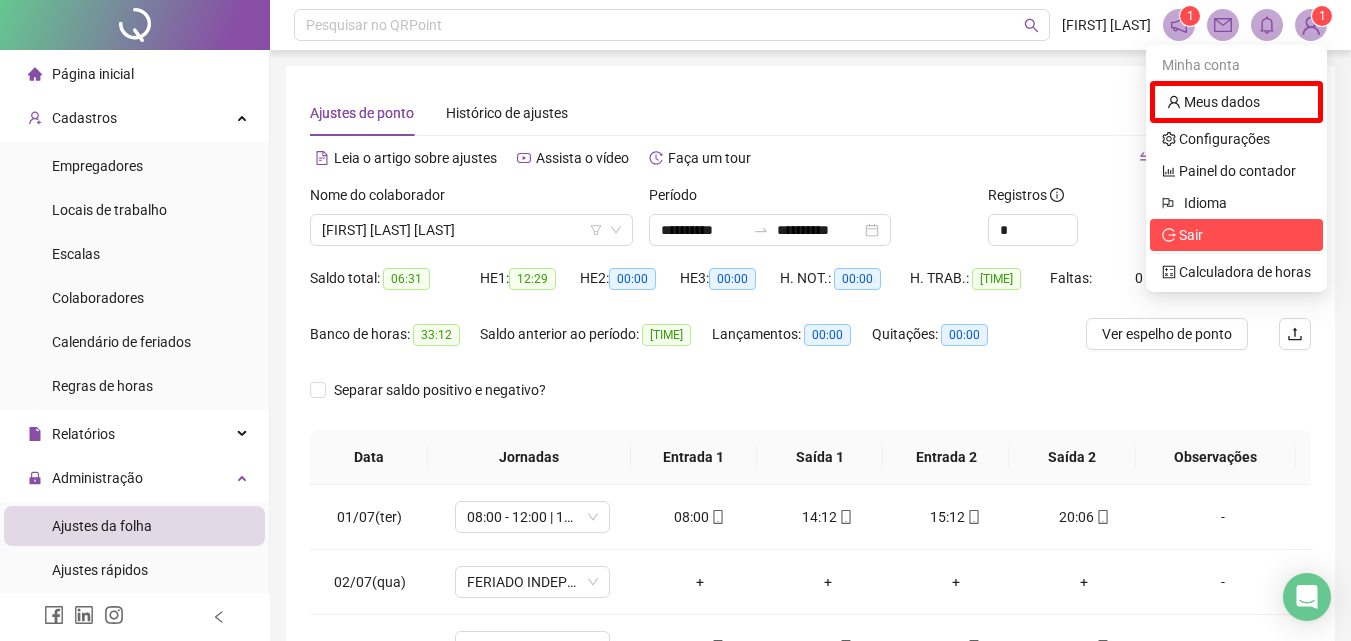 click on "Sair" at bounding box center (1191, 235) 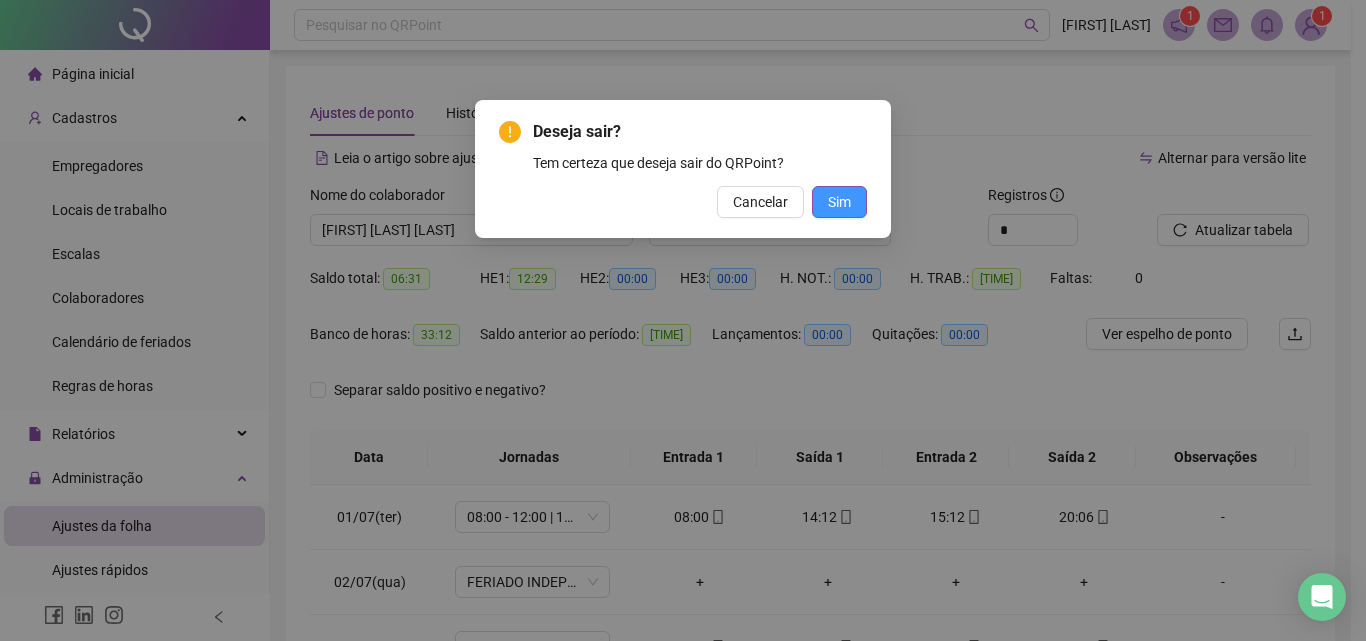 click on "Sim" at bounding box center [839, 202] 